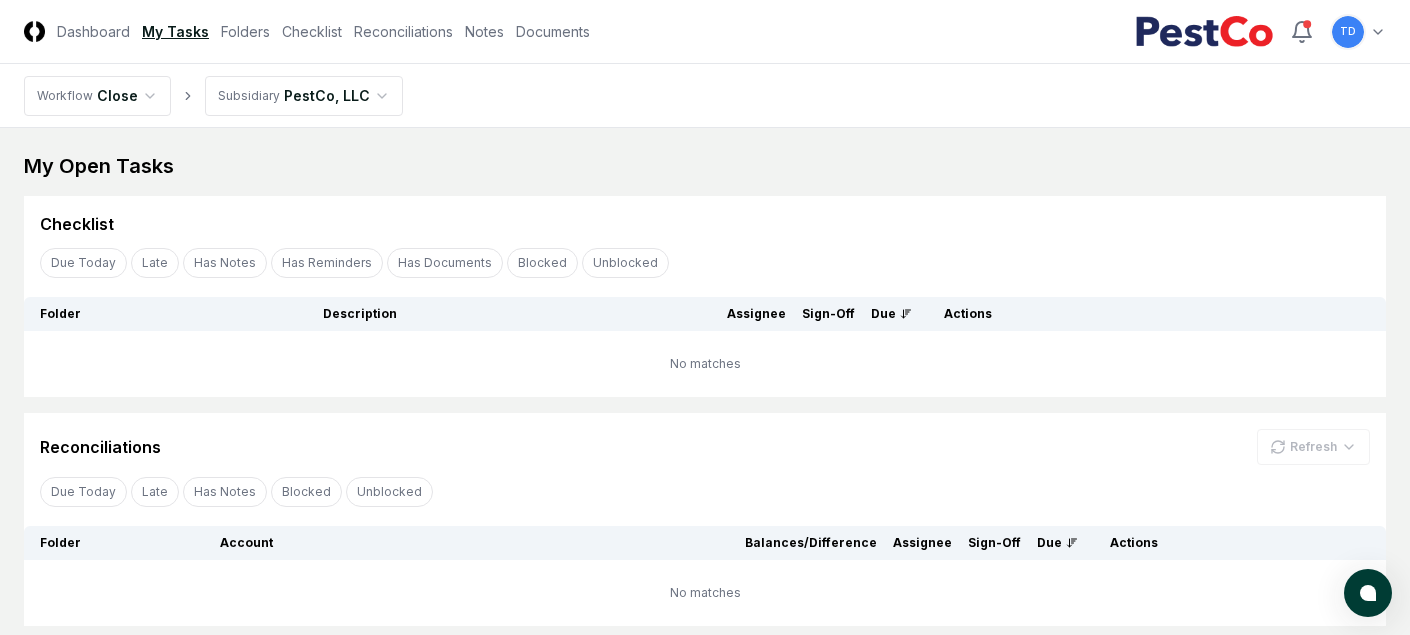 scroll, scrollTop: 0, scrollLeft: 0, axis: both 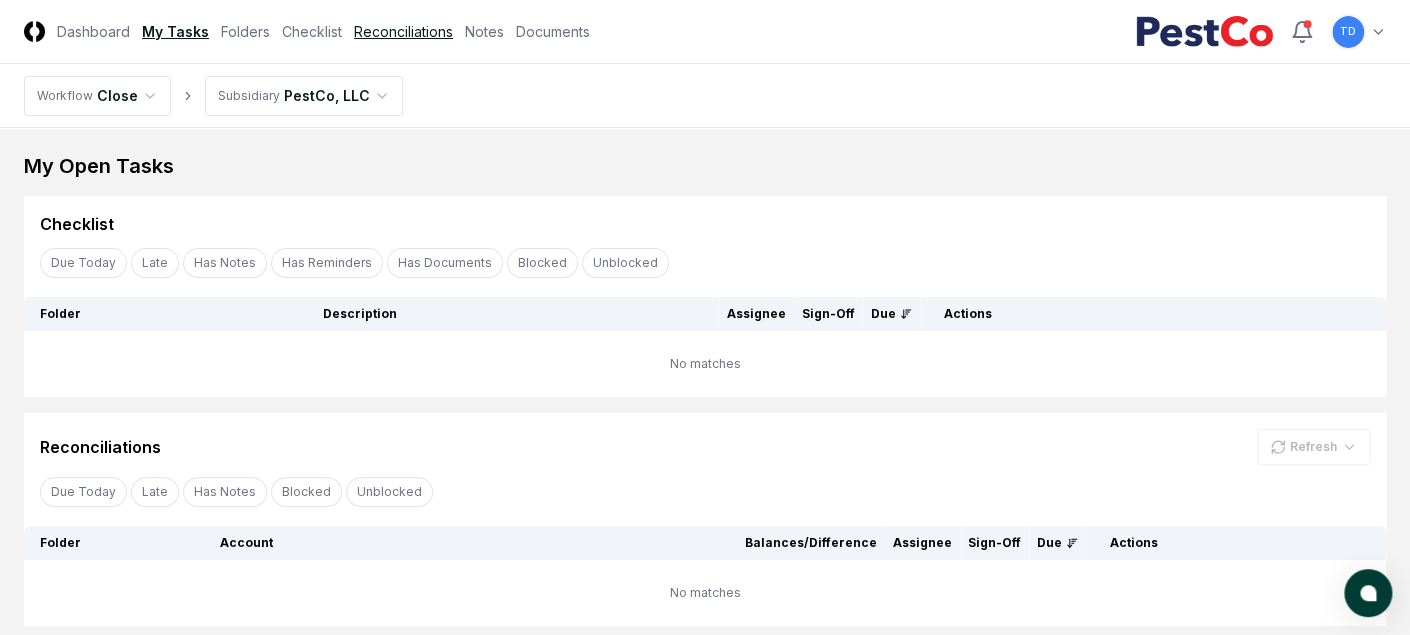 click on "Reconciliations" at bounding box center (403, 31) 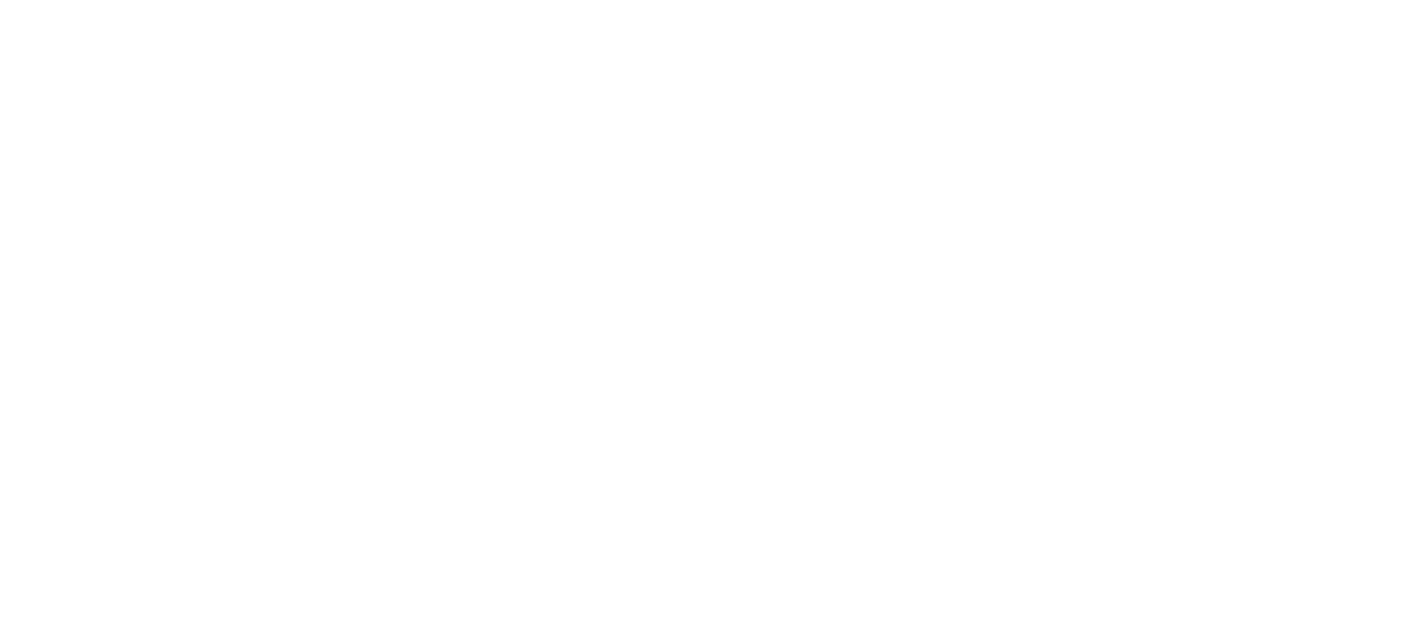 scroll, scrollTop: 0, scrollLeft: 0, axis: both 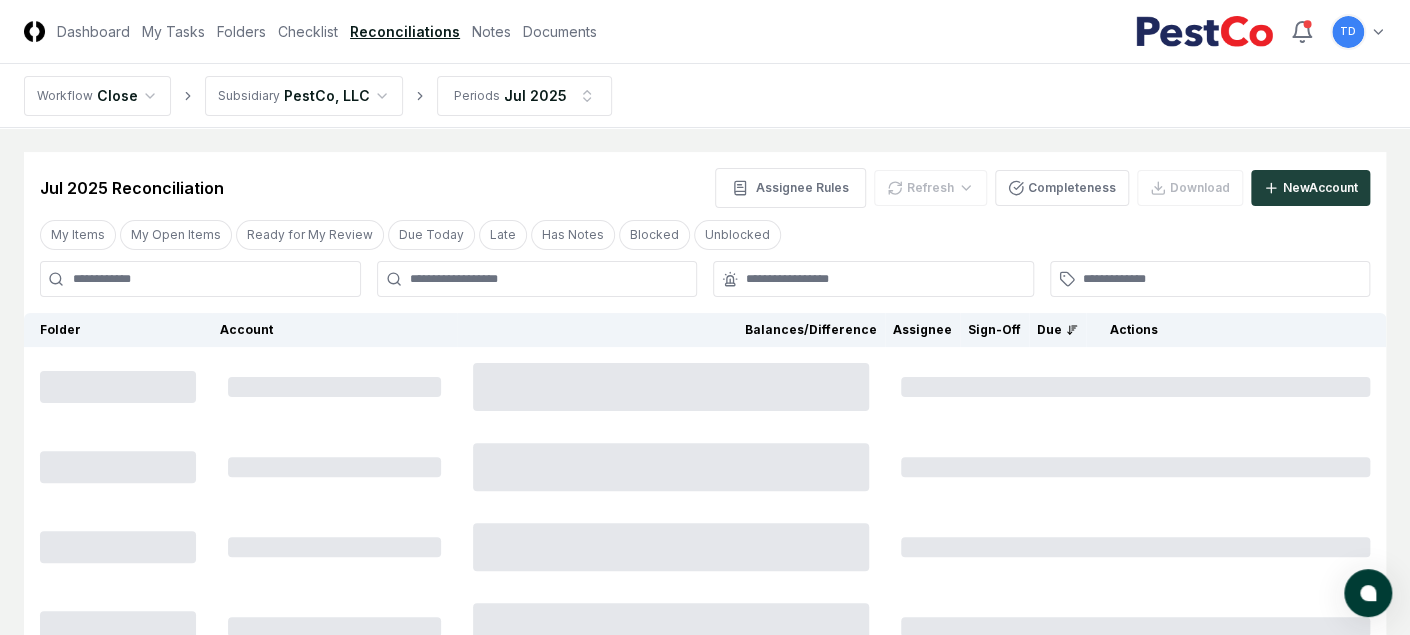click on "CloseCore Dashboard My Tasks Folders Checklist Reconciliations Notes Documents Toggle navigation menu TD Toggle user menu Workflow Close Subsidiary PestCo, LLC Periods Jul 2025 Cancel Reassign Jul 2025 Reconciliation Assignee Rules Refresh Completeness Download New Account My Items My Open Items Ready for My Review Due Today Late Has Notes Blocked Unblocked Clear Filter Folder Account Balances/Difference Per Sage Intacct Per Excel Difference Assignee Sign-Off Due Actions © 2025 CloseCore. All rights reserved. Privacy Policy Terms of Service" at bounding box center [705, 445] 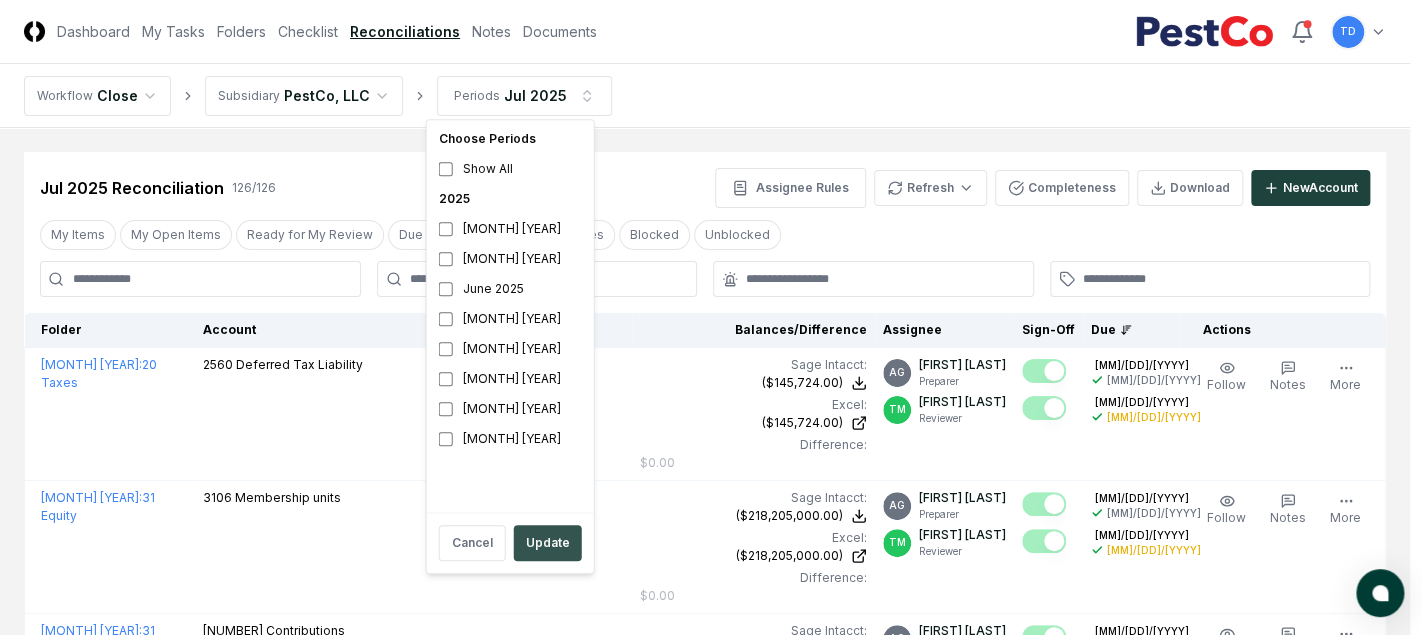 click on "Update" at bounding box center (548, 543) 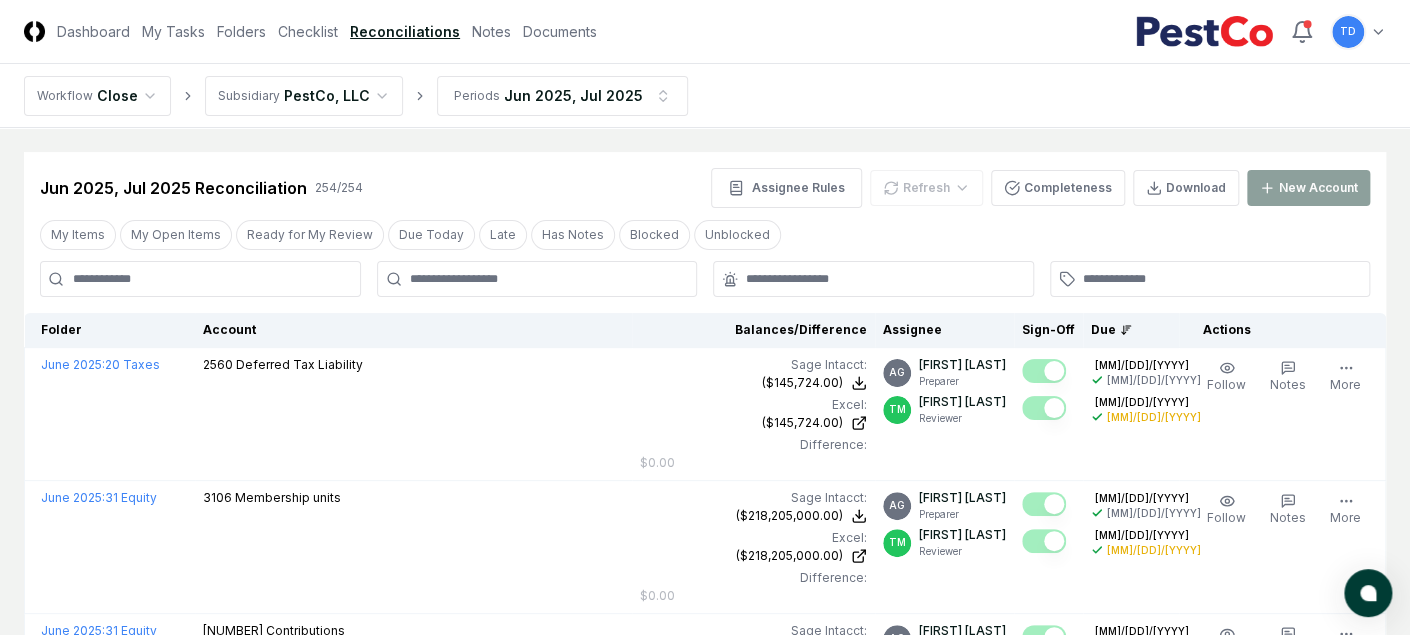 click at bounding box center (200, 279) 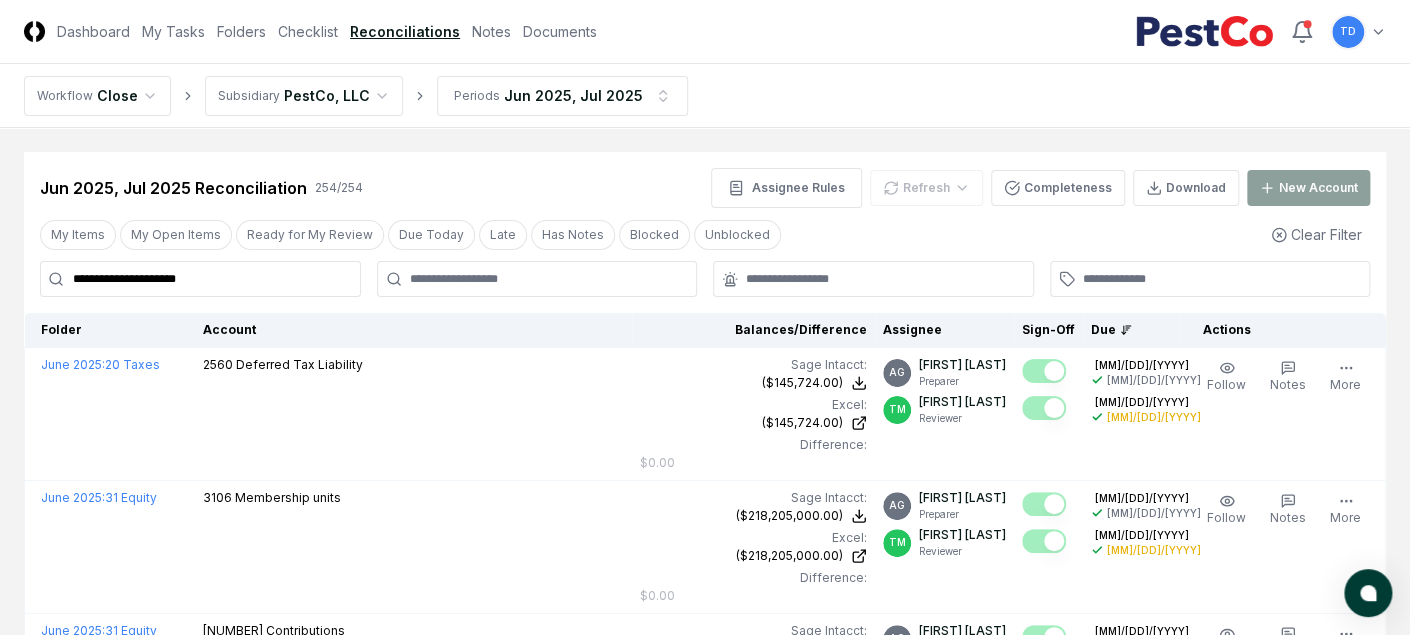 type on "**********" 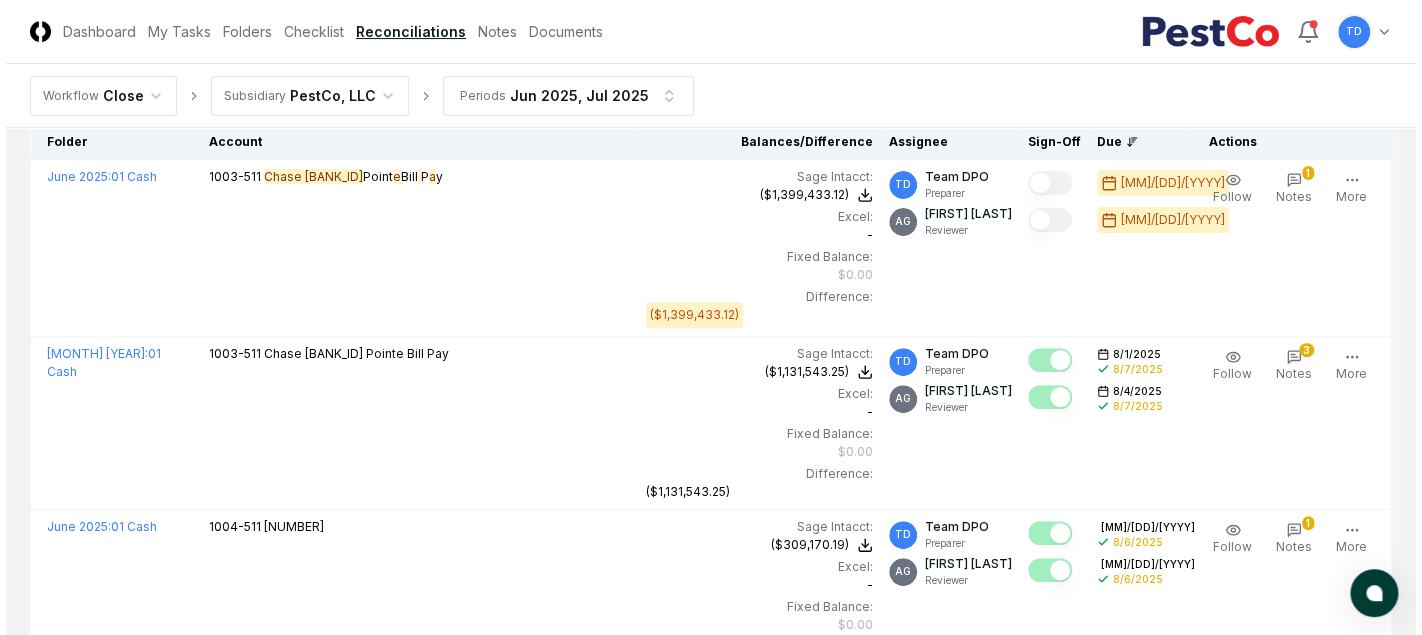 scroll, scrollTop: 189, scrollLeft: 0, axis: vertical 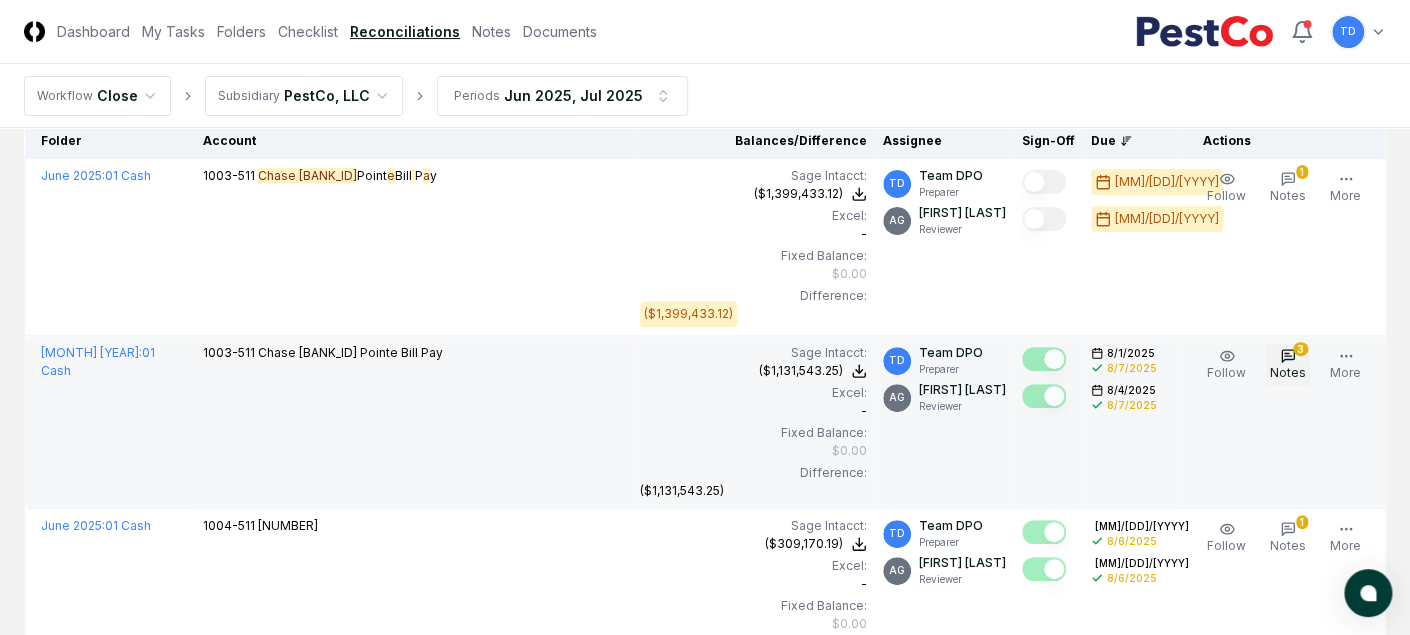 click 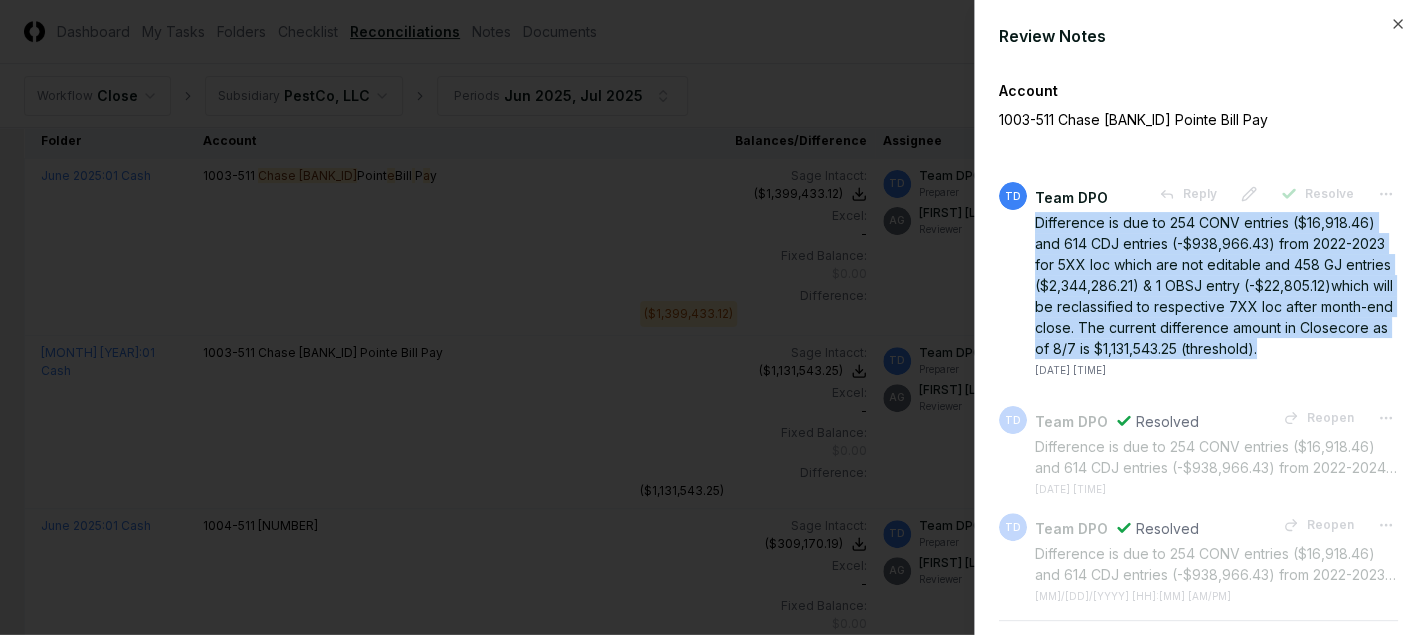 drag, startPoint x: 1220, startPoint y: 369, endPoint x: 1030, endPoint y: 216, distance: 243.94467 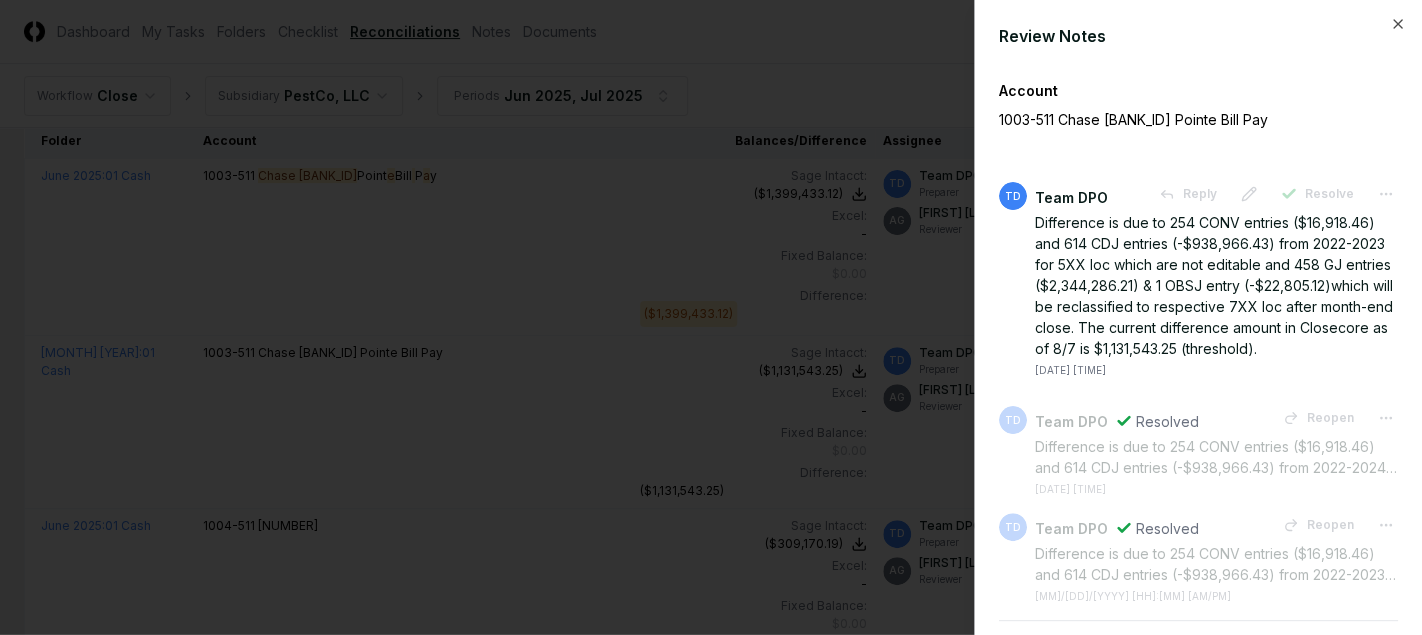 click at bounding box center (711, 317) 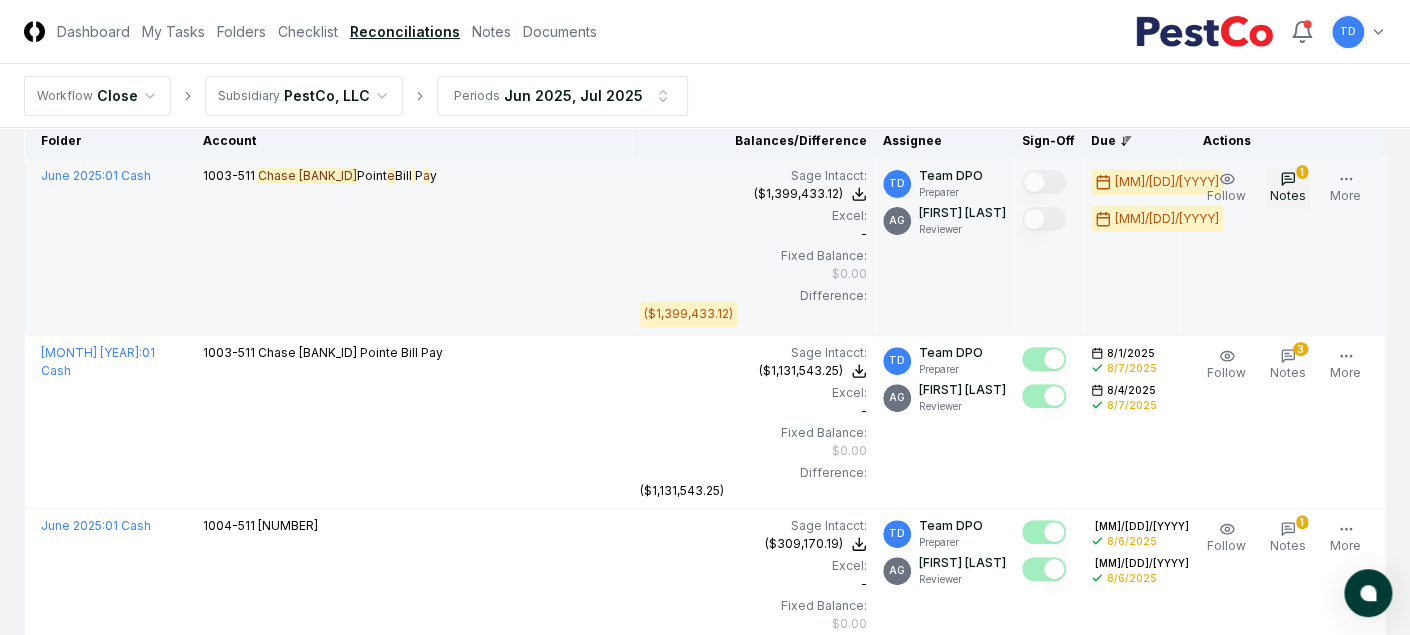click 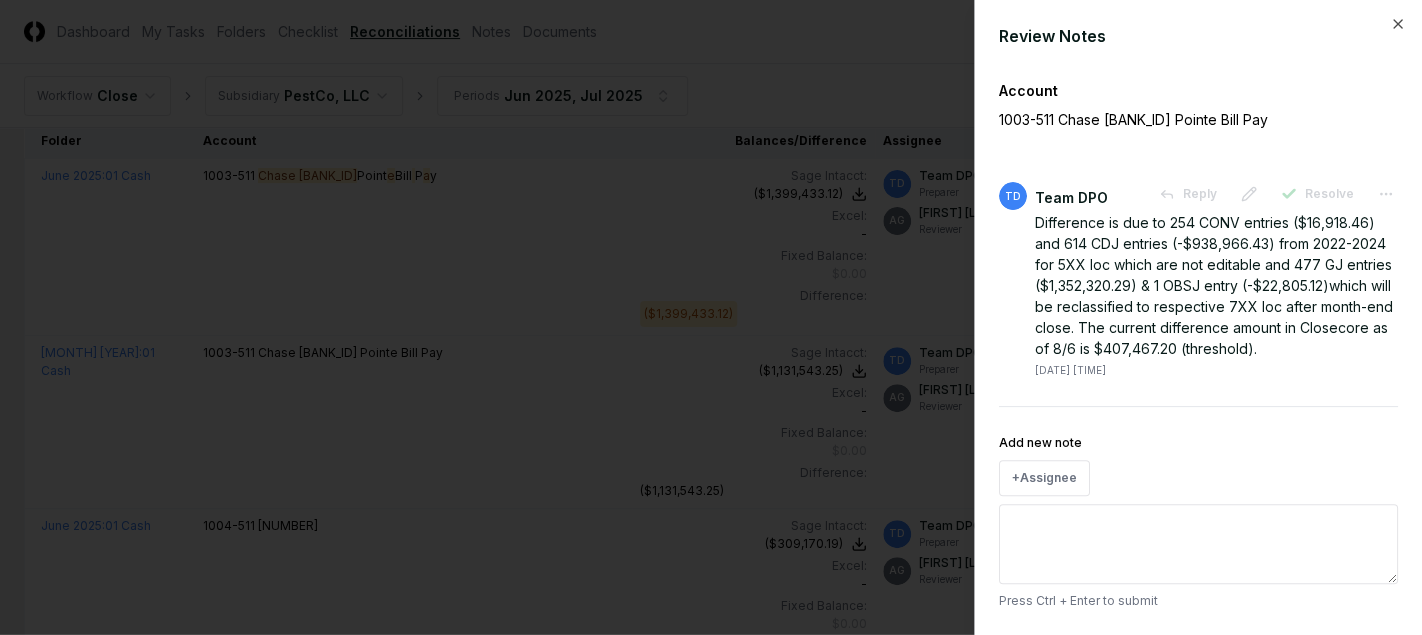 click on "+  Assignee" at bounding box center [1198, 478] 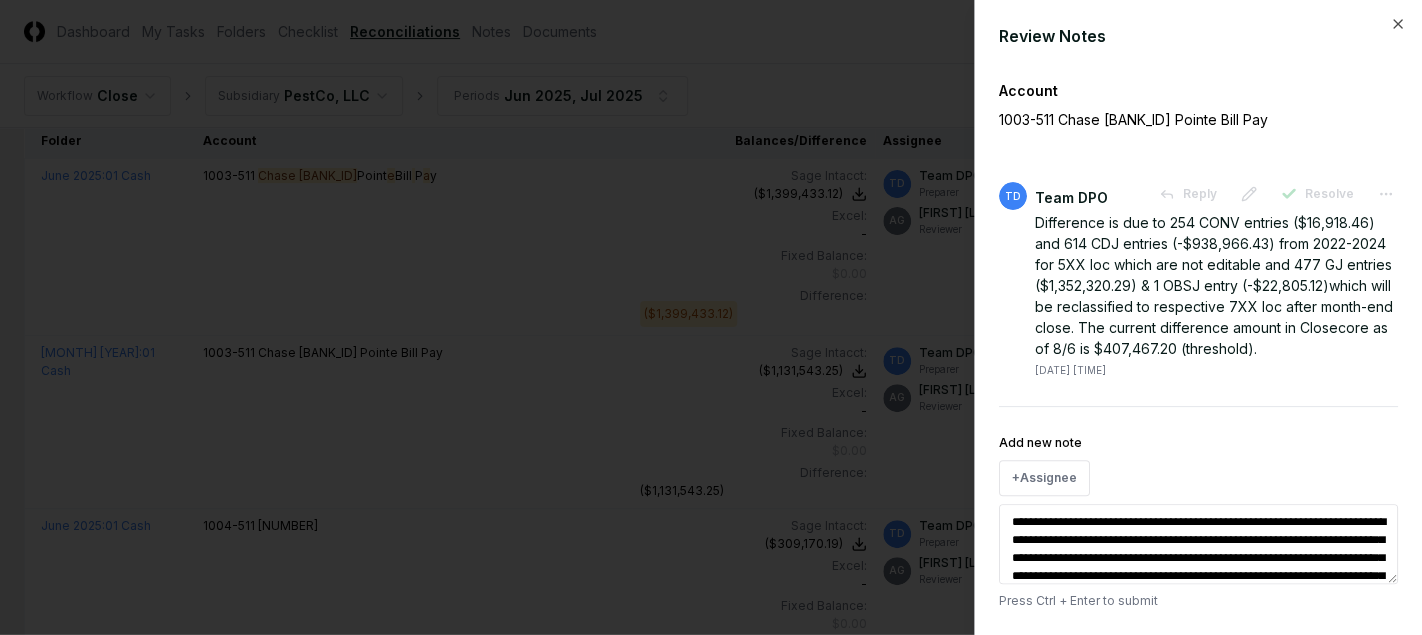 scroll, scrollTop: 8, scrollLeft: 0, axis: vertical 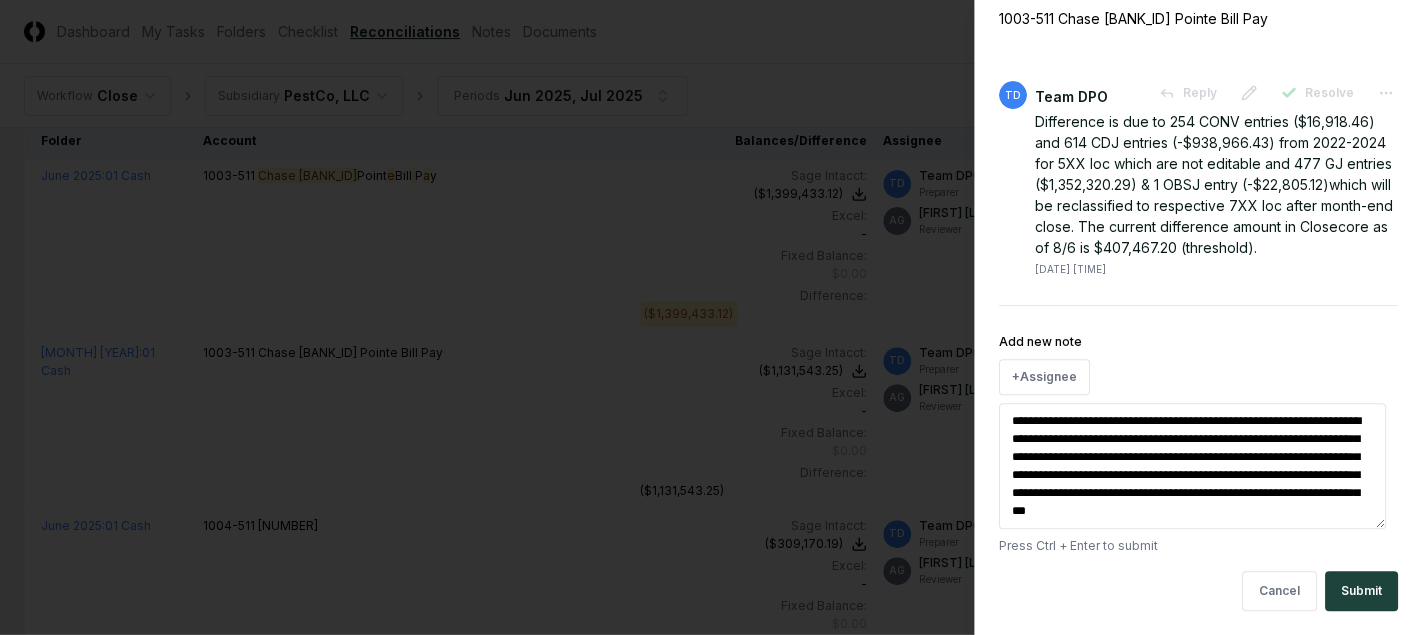 click on "**********" at bounding box center (705, 4326) 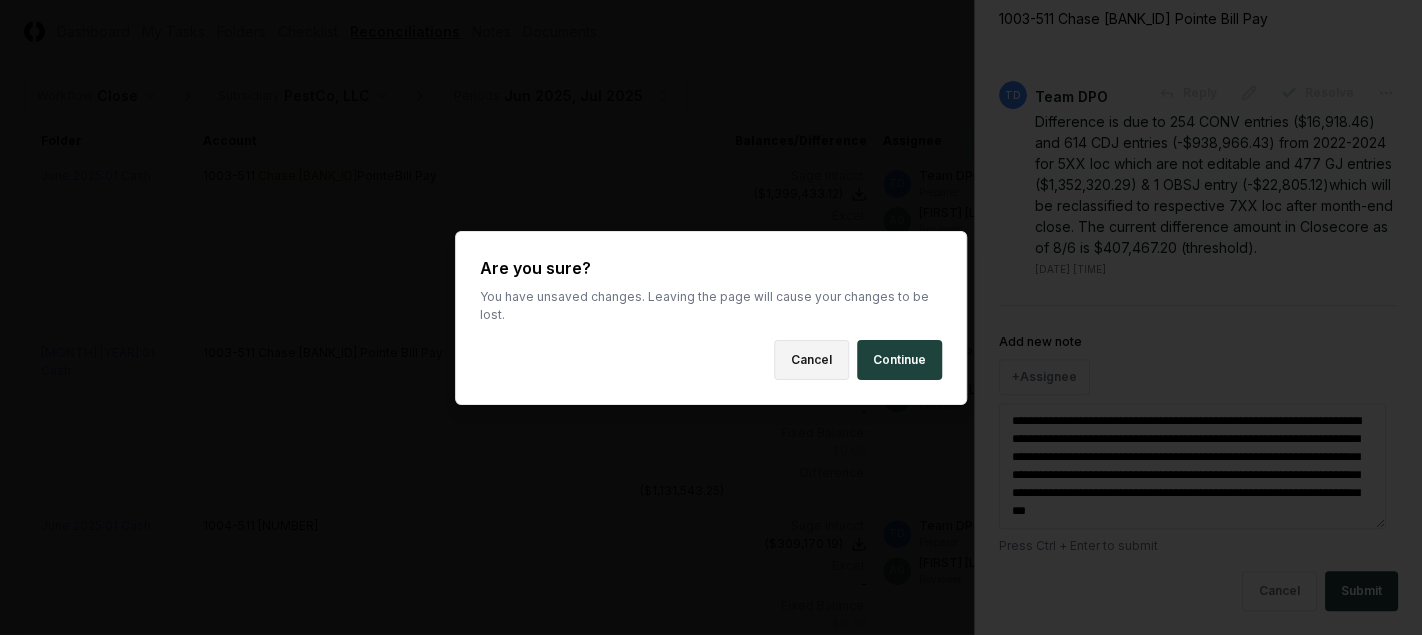 click on "Cancel" at bounding box center [811, 360] 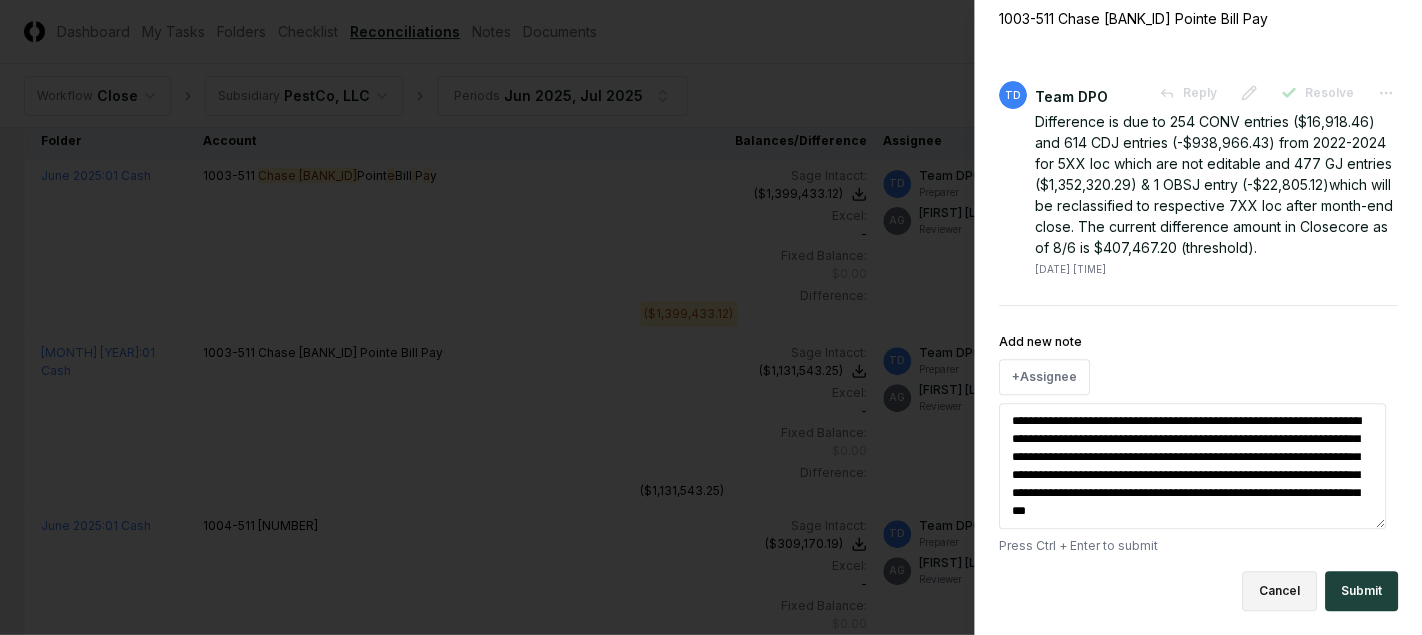 click on "Cancel" at bounding box center [1279, 591] 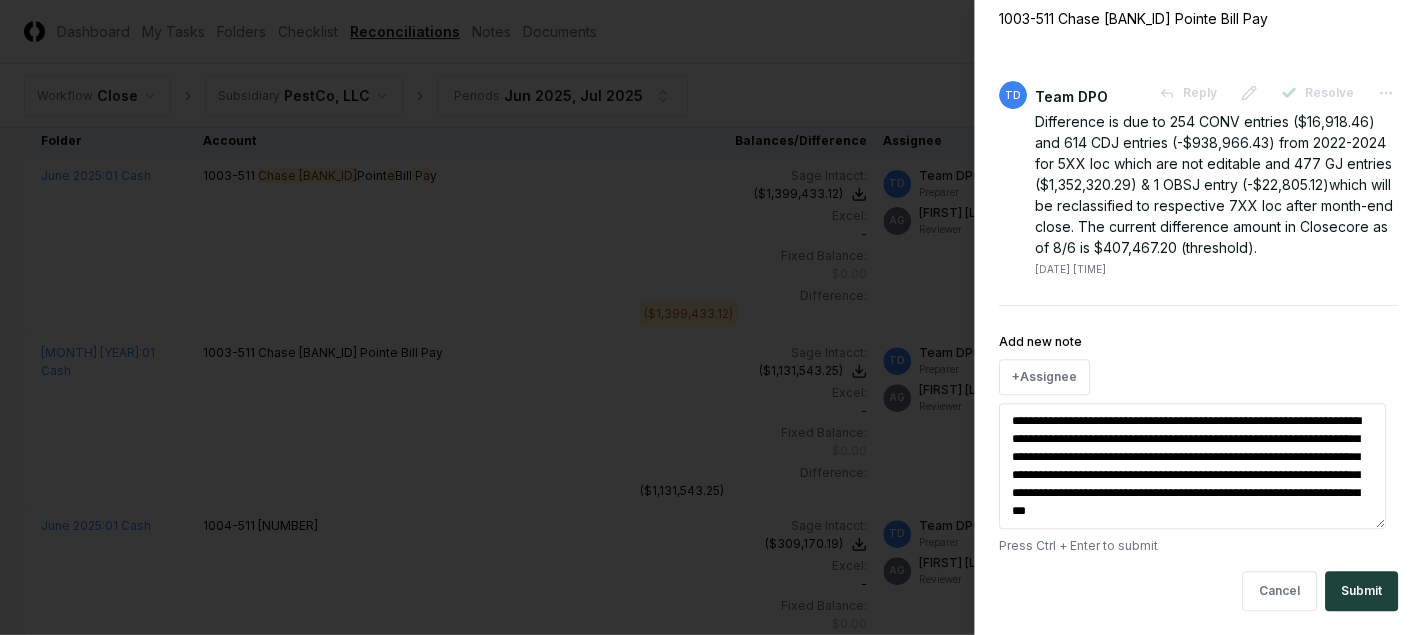 type on "*" 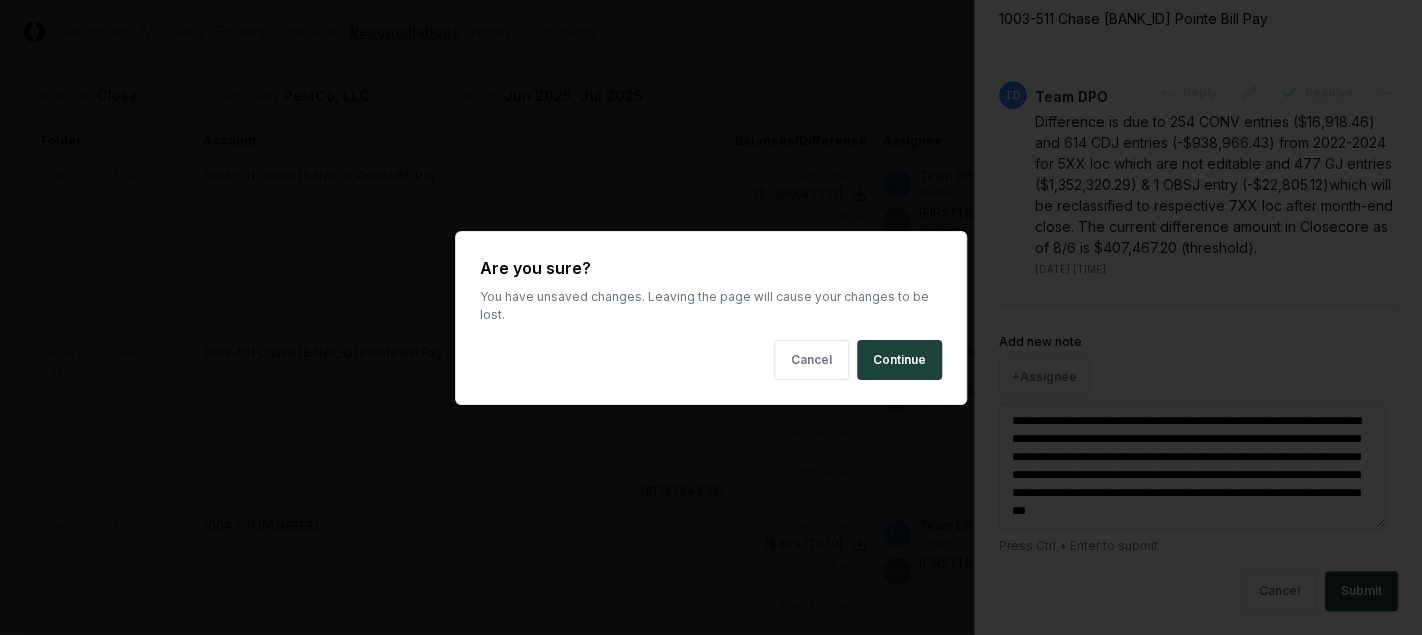 click on "**********" at bounding box center [705, 4326] 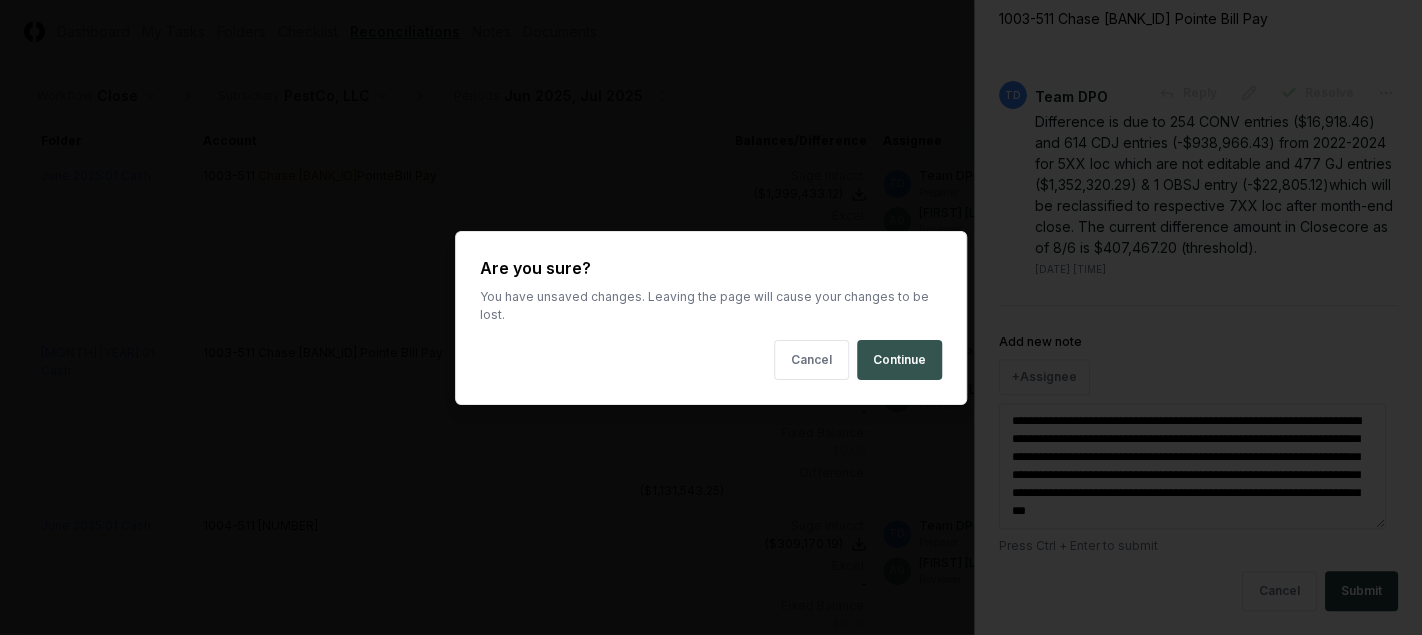 click on "Continue" at bounding box center [899, 360] 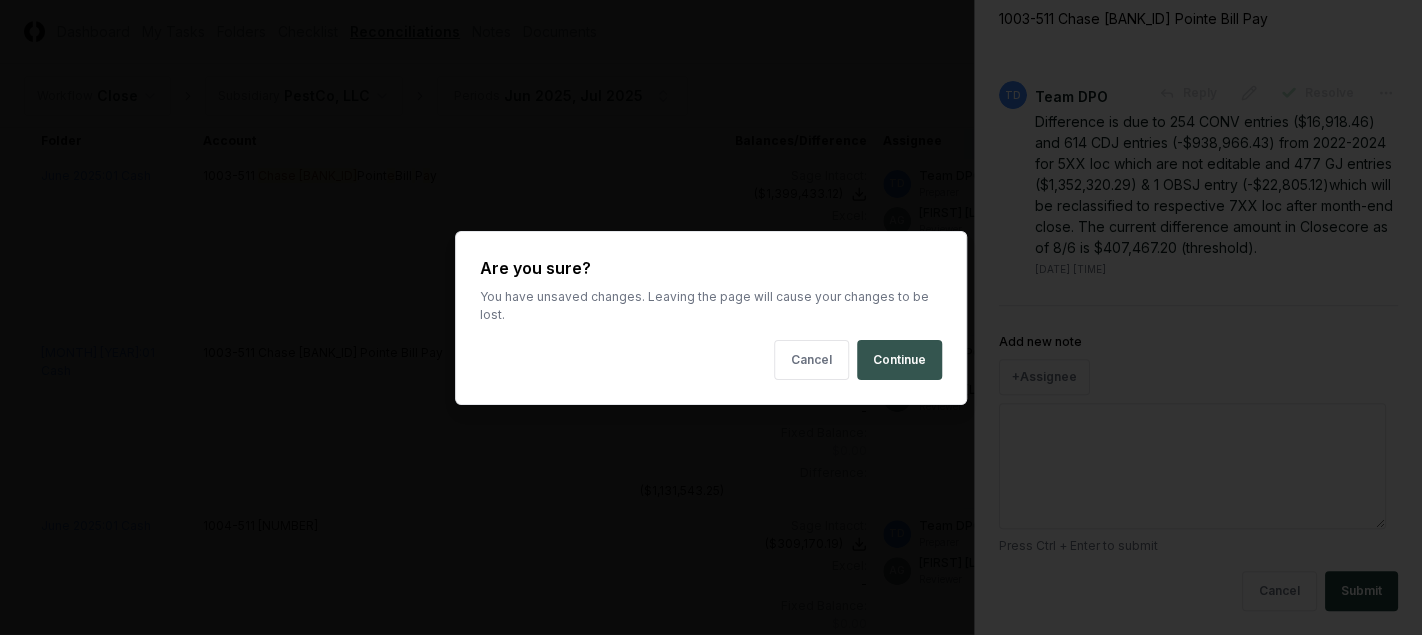 scroll, scrollTop: 0, scrollLeft: 0, axis: both 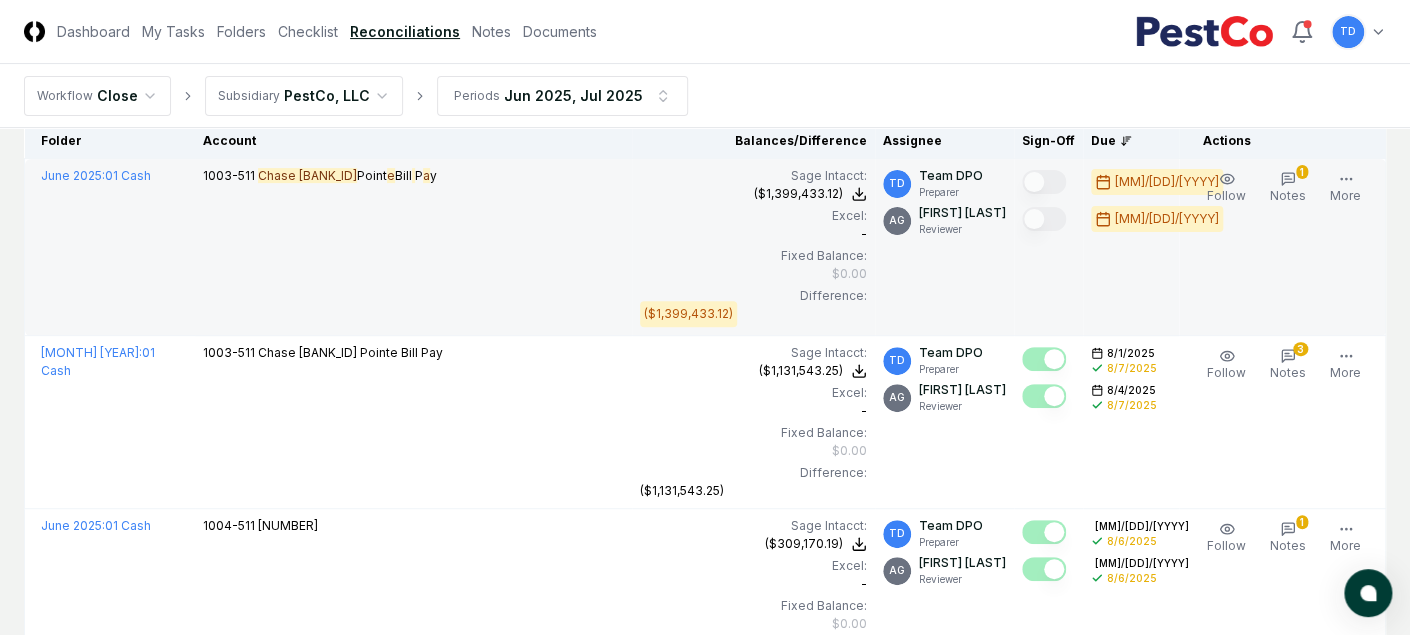 click on "($1,399,433.12)" at bounding box center [753, 316] 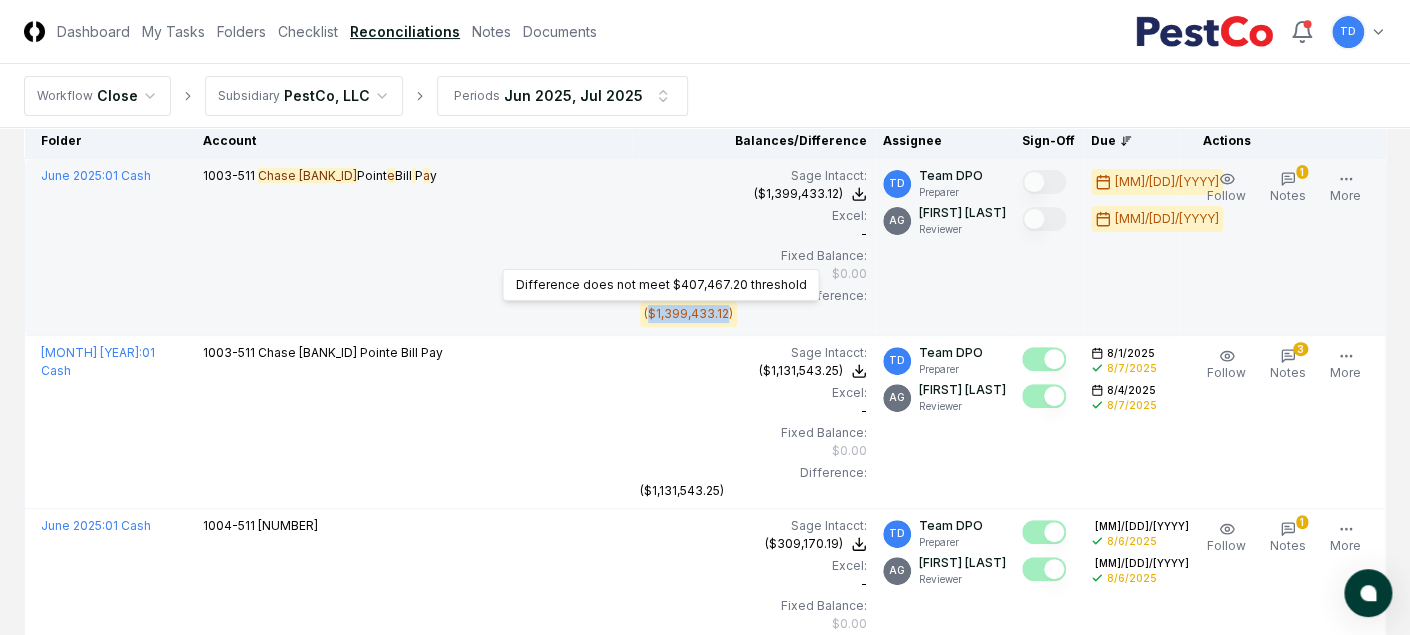 drag, startPoint x: 692, startPoint y: 315, endPoint x: 614, endPoint y: 308, distance: 78.31347 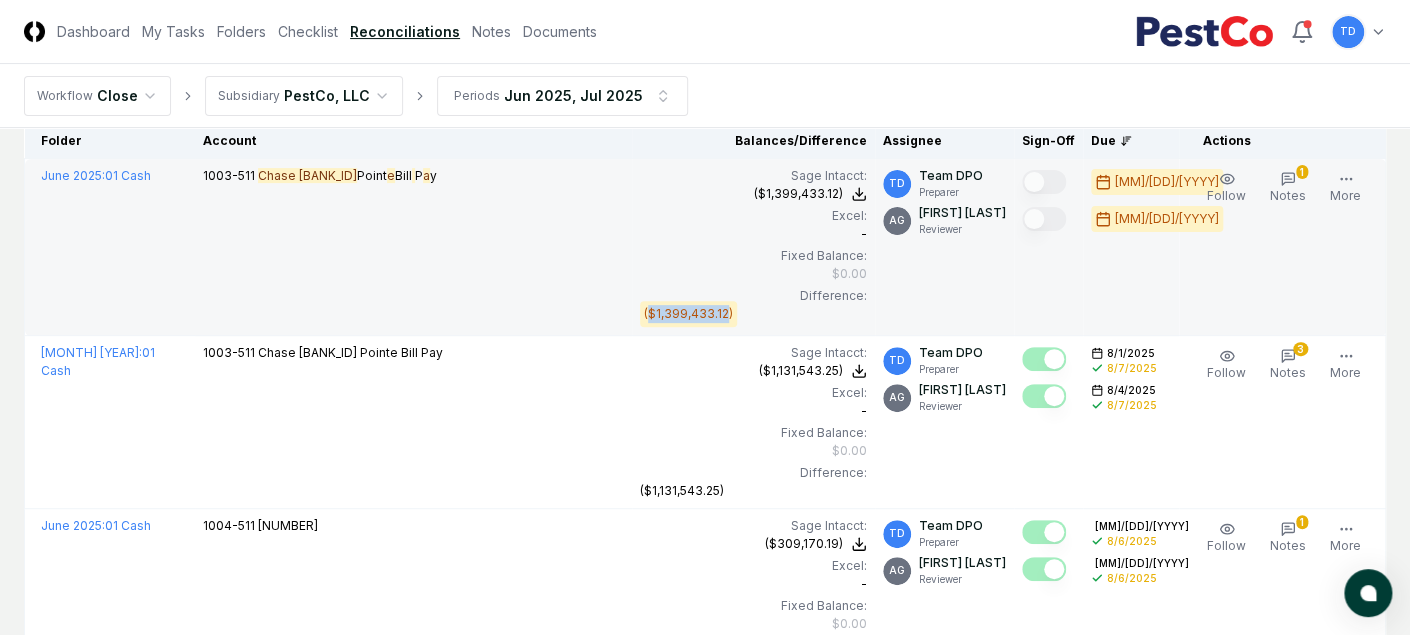 copy on "$1,399,433.12" 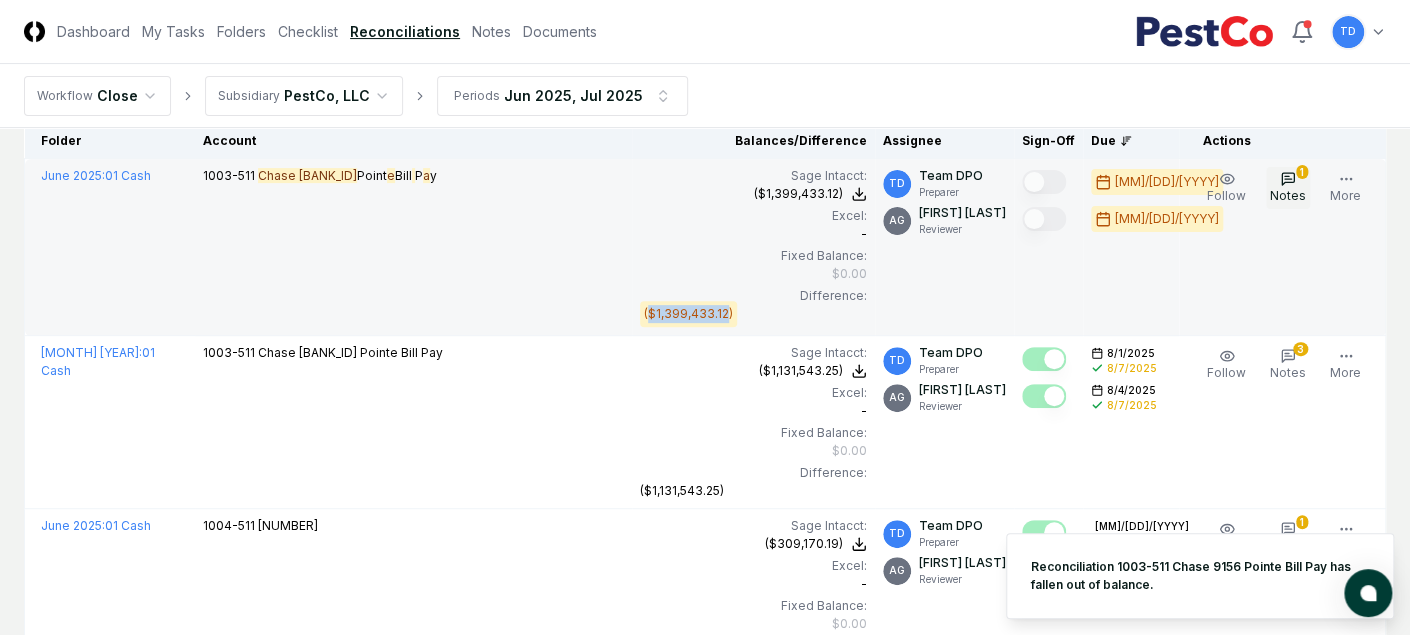 click on "Notes" at bounding box center [1288, 195] 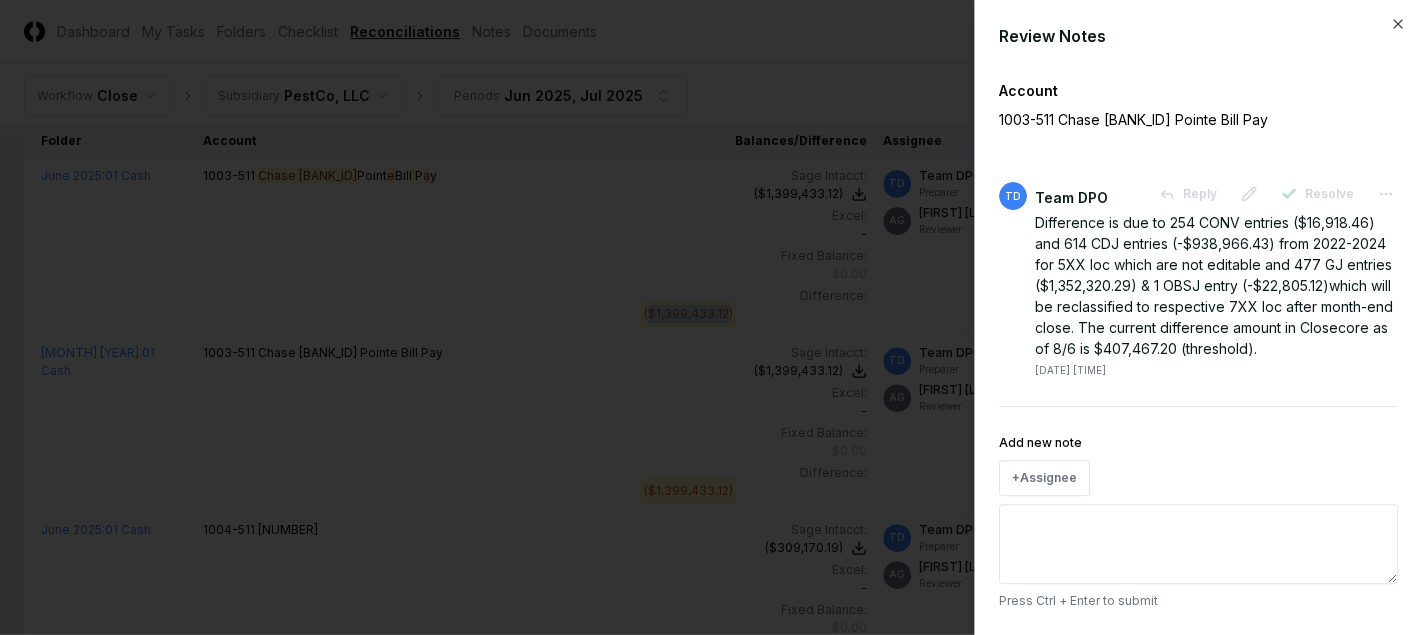 drag, startPoint x: 1309, startPoint y: 196, endPoint x: 1202, endPoint y: 461, distance: 285.78662 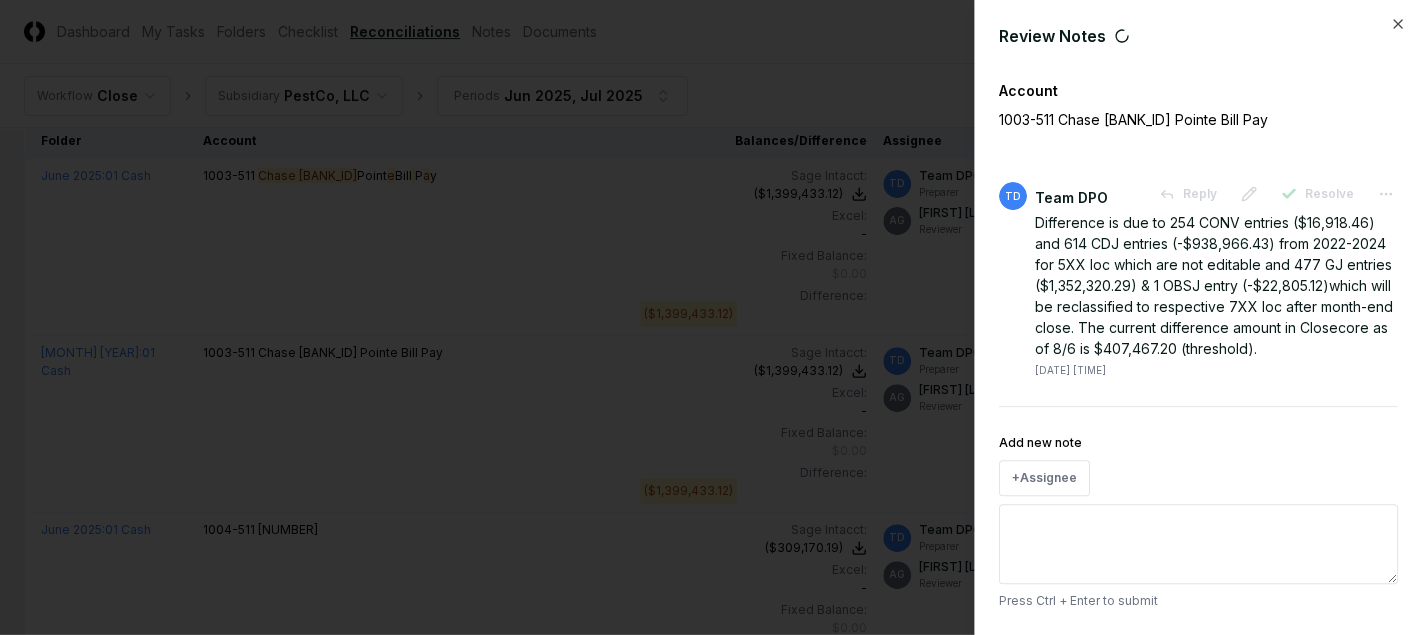 click on "Add new note" at bounding box center (1198, 544) 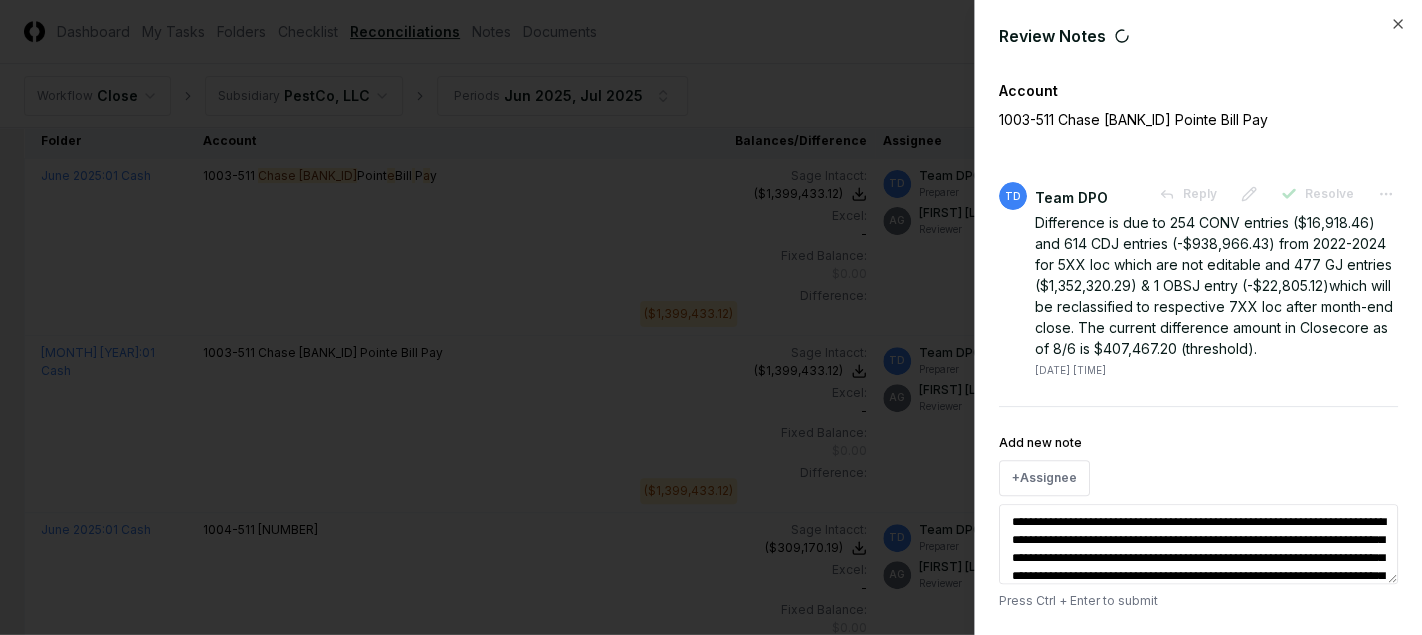 scroll, scrollTop: 8, scrollLeft: 0, axis: vertical 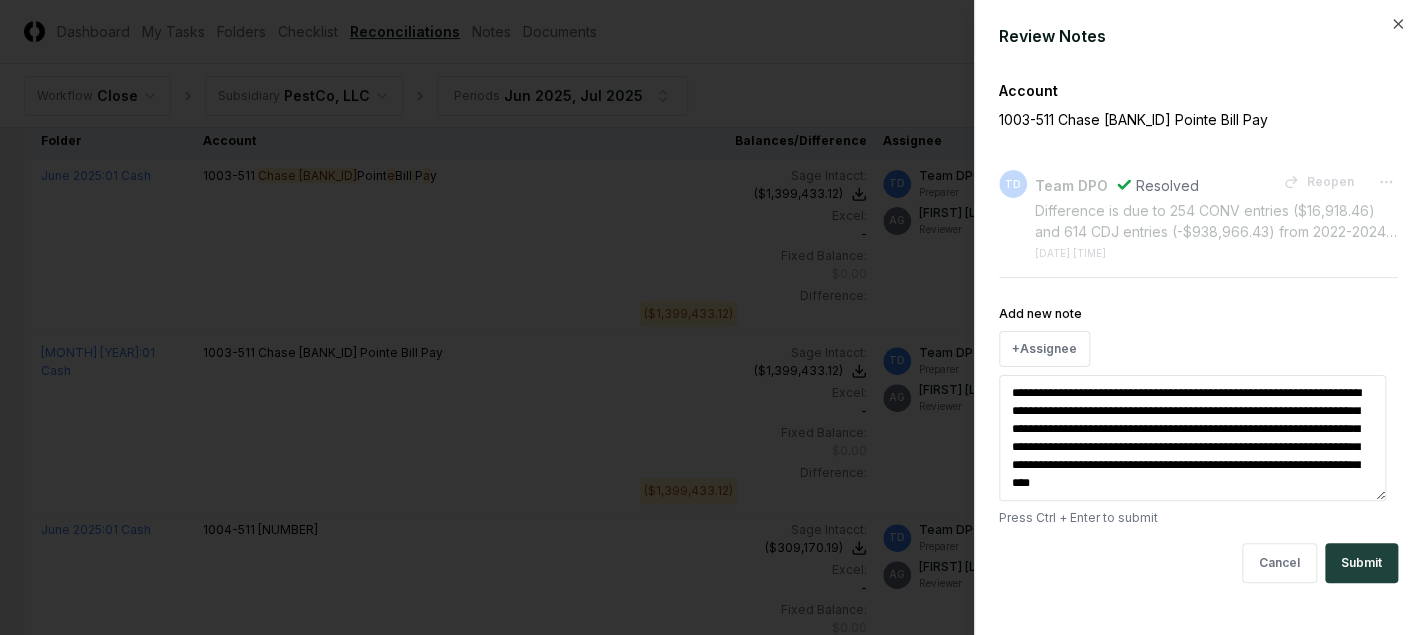 type on "*" 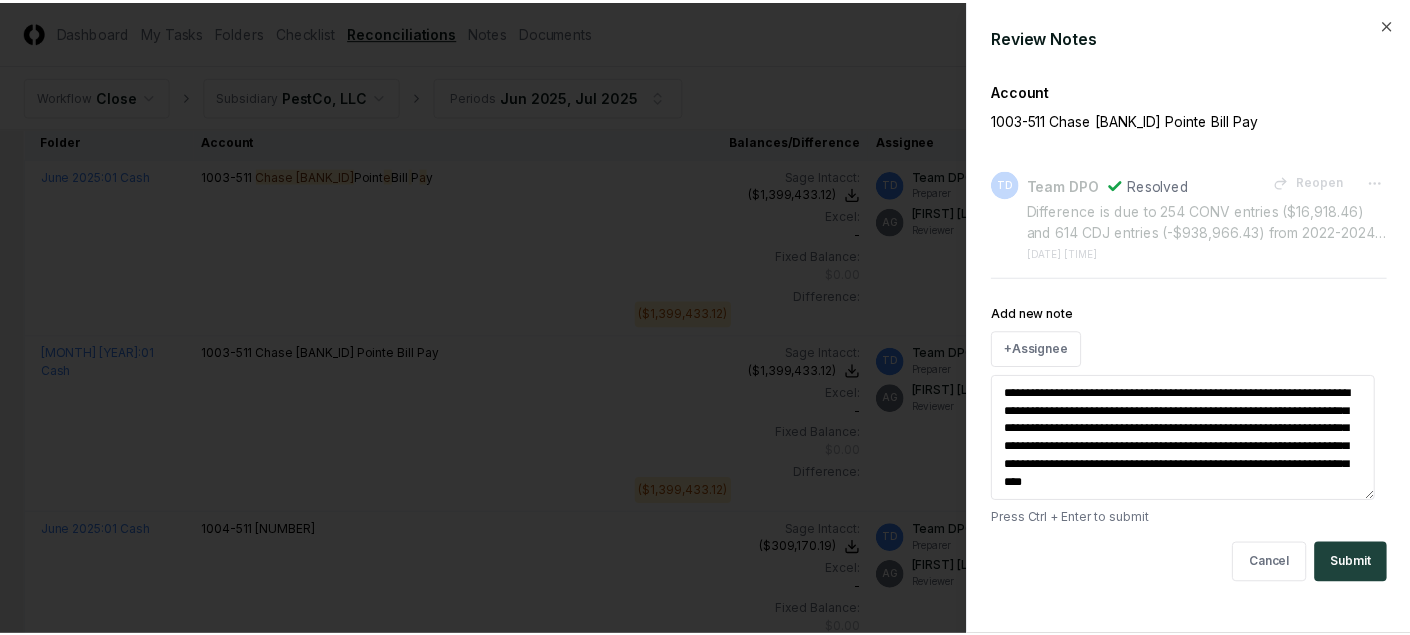 scroll, scrollTop: 0, scrollLeft: 0, axis: both 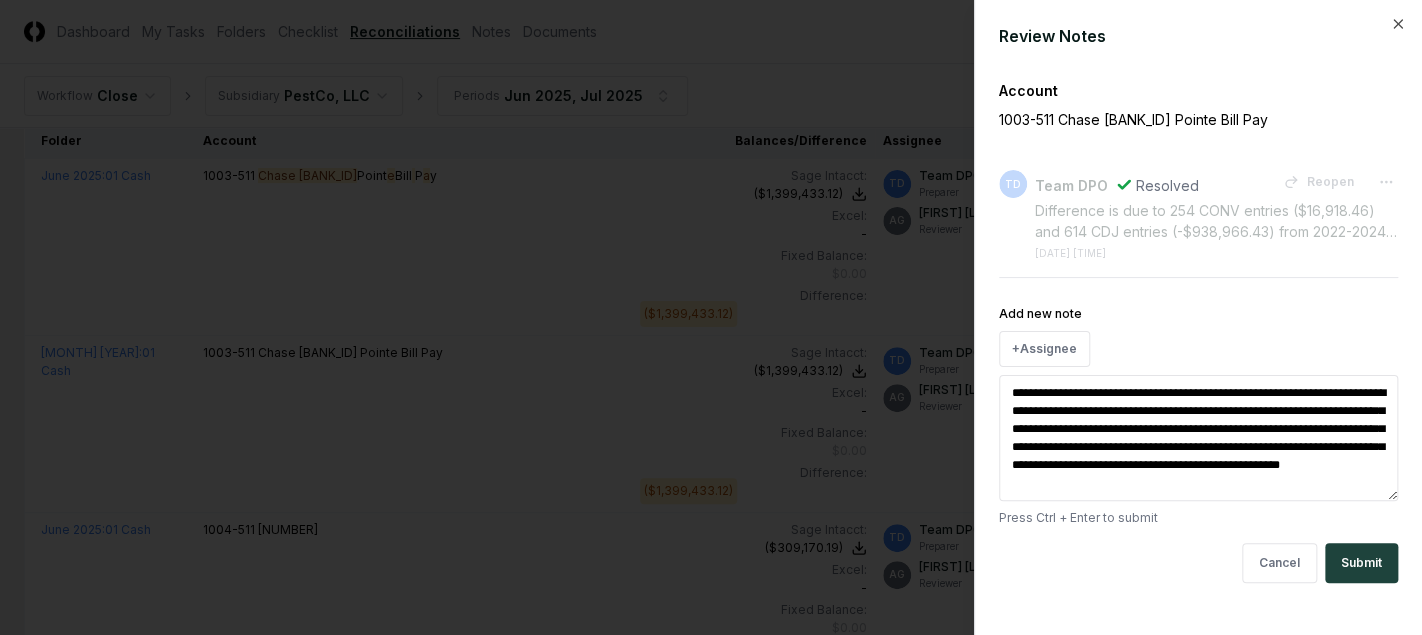 type on "**********" 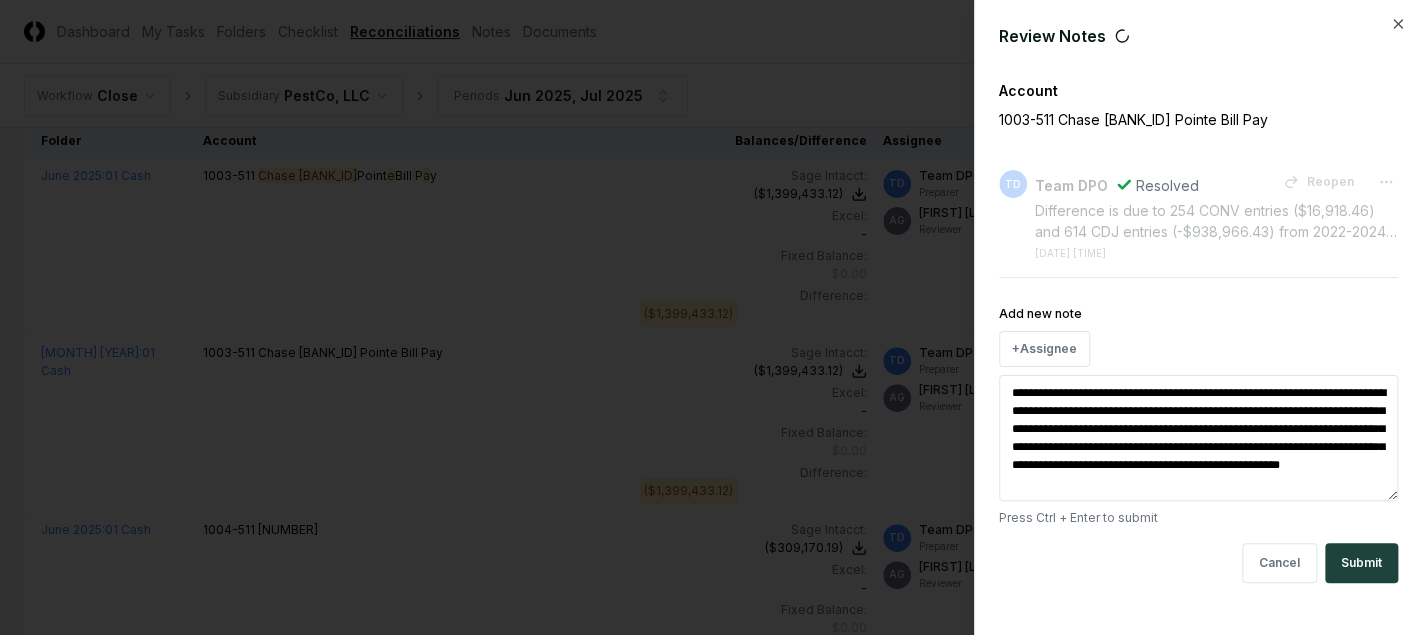 drag, startPoint x: 1145, startPoint y: 457, endPoint x: 968, endPoint y: 385, distance: 191.08376 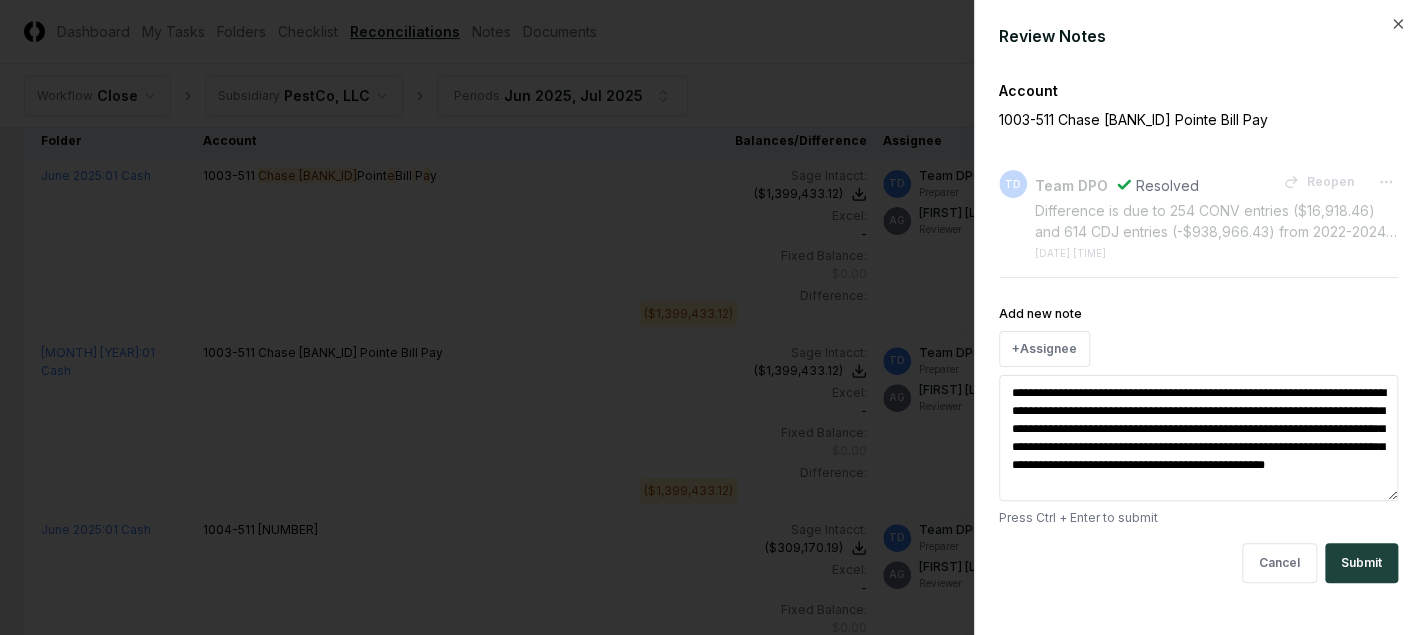 type on "*" 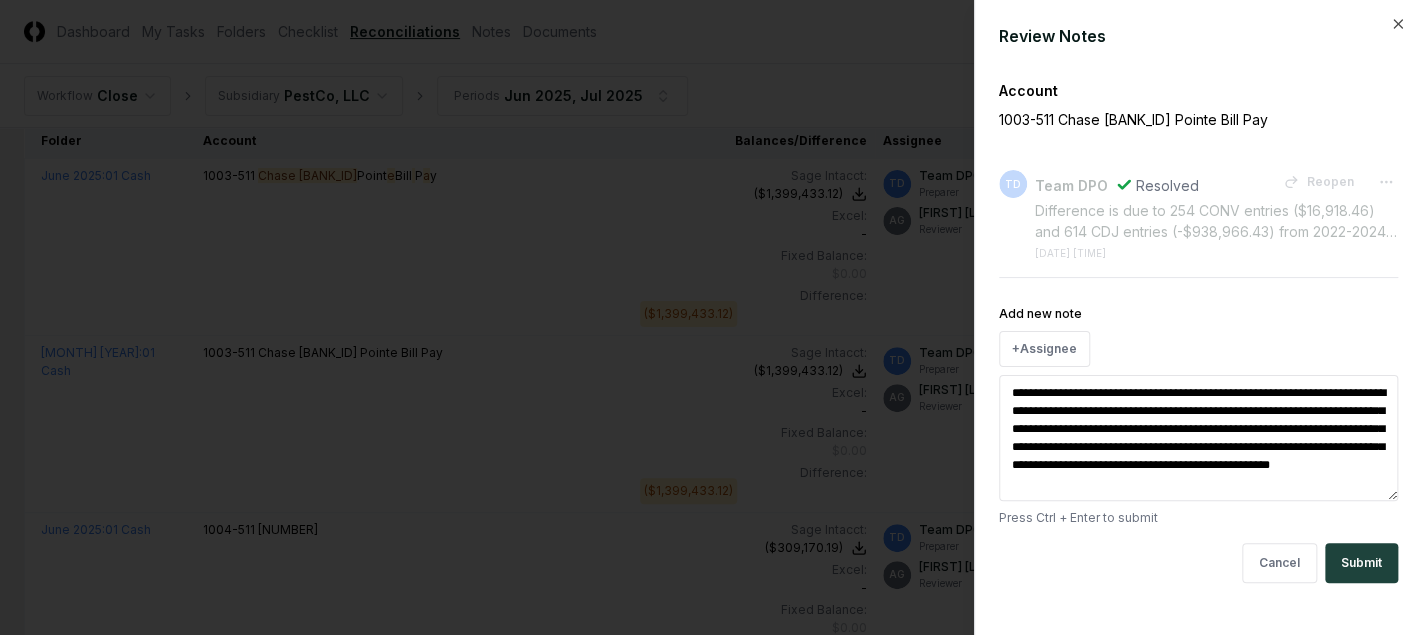 type on "*" 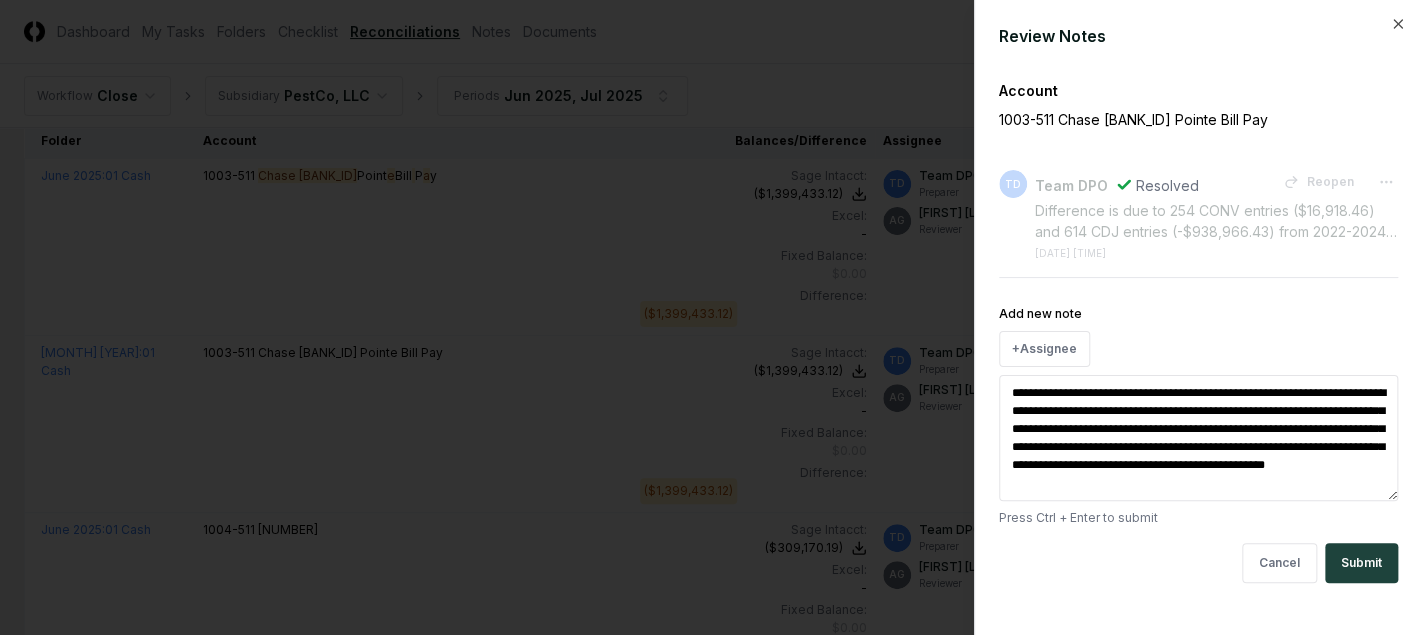 type on "*" 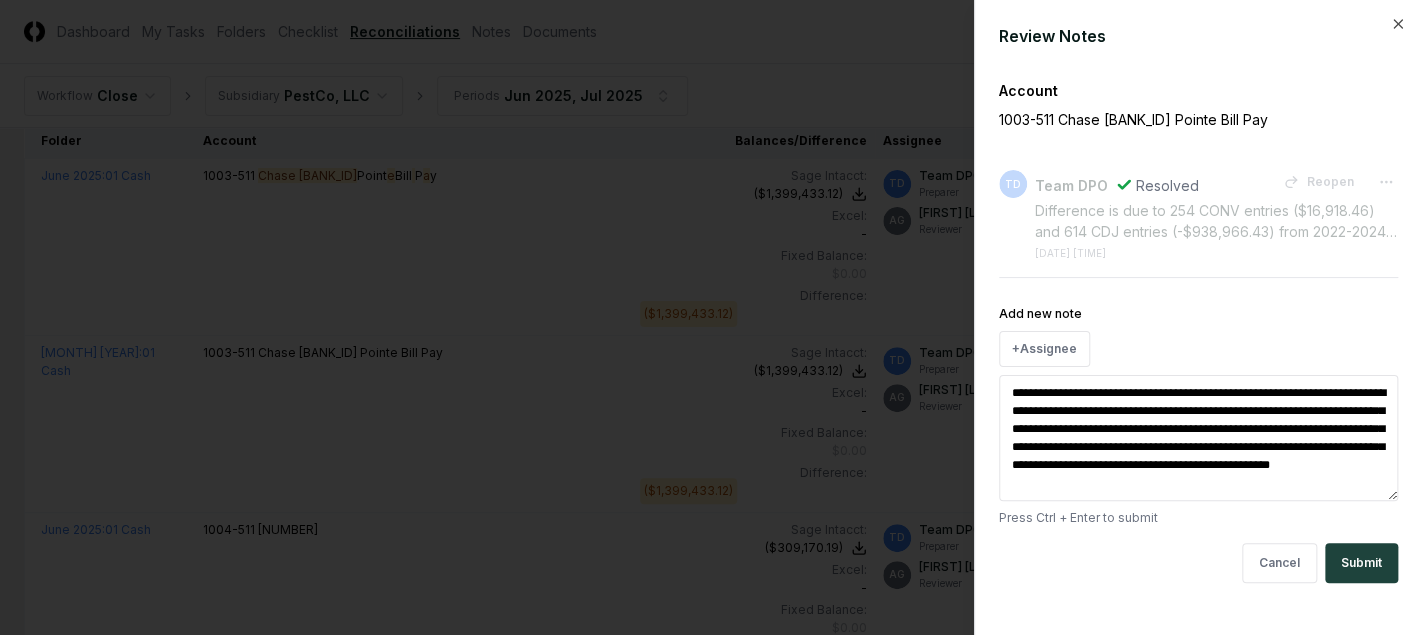 type on "*" 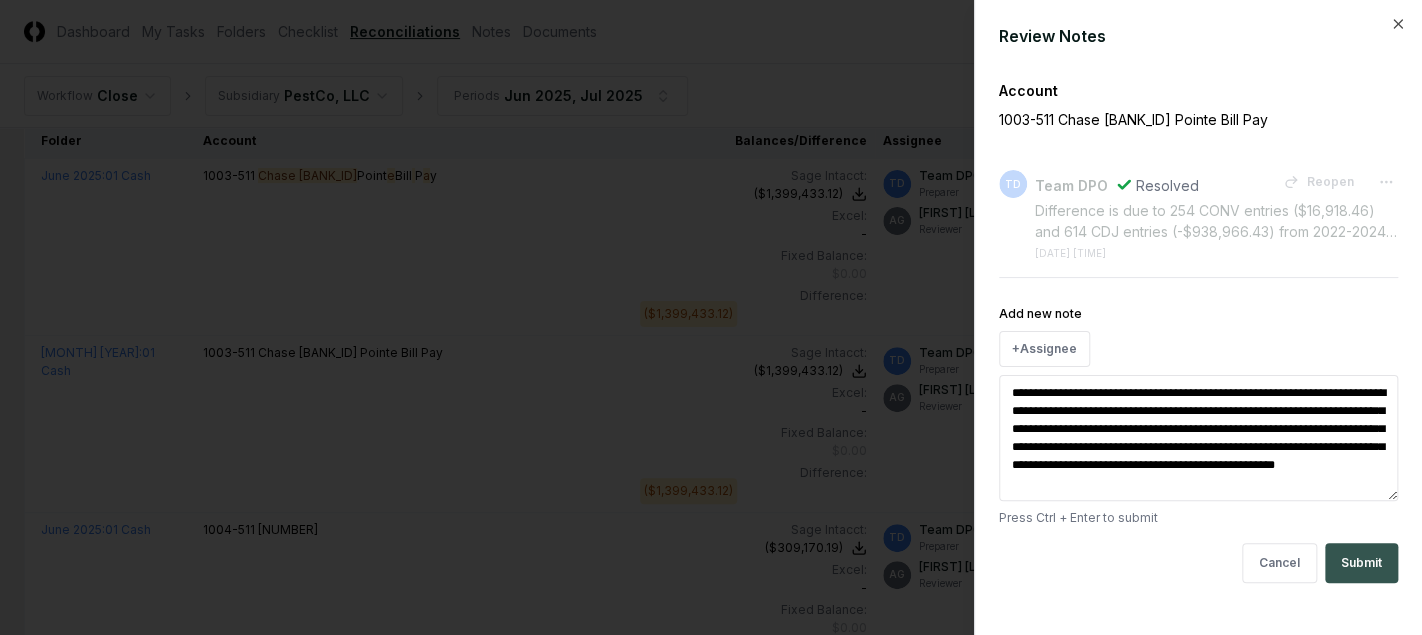type on "**********" 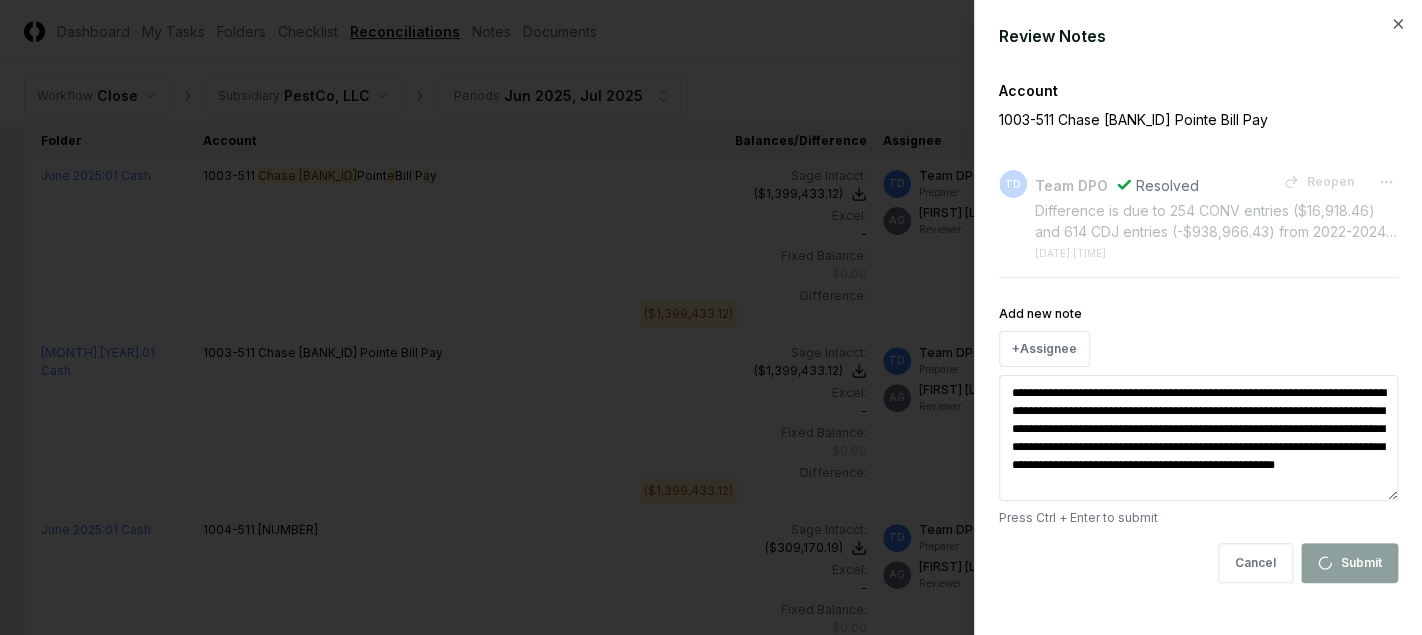 type 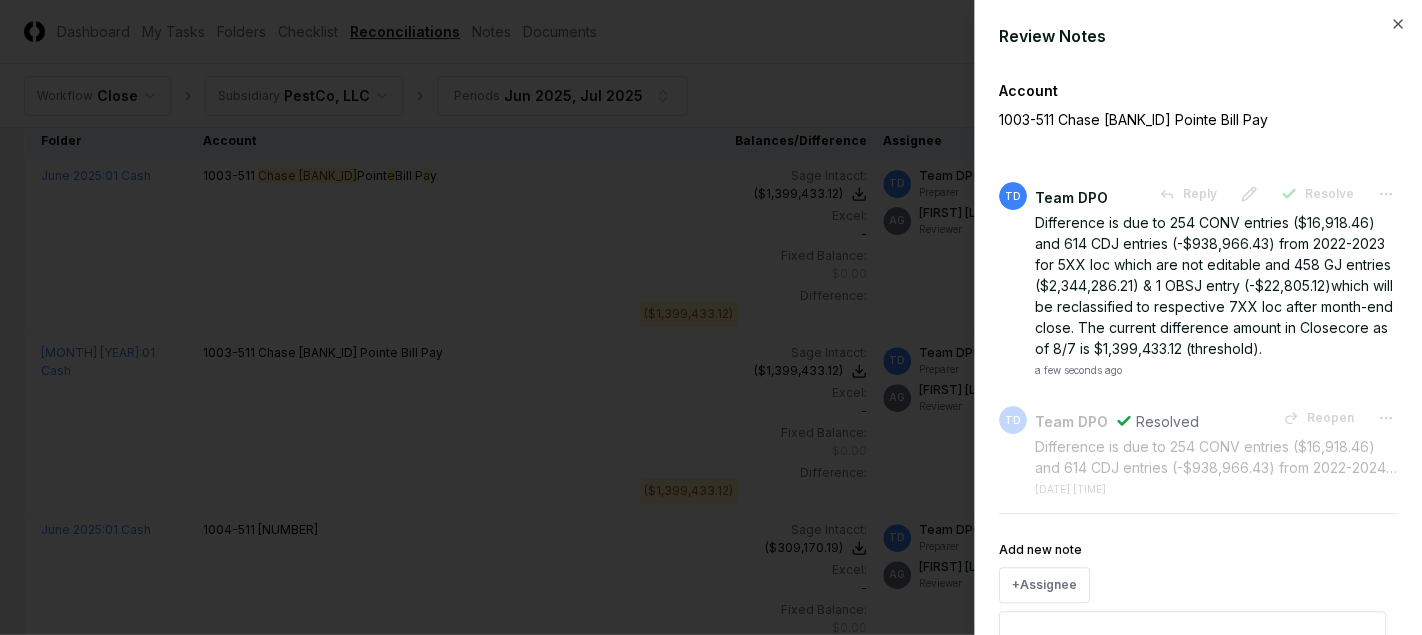 click at bounding box center [711, 317] 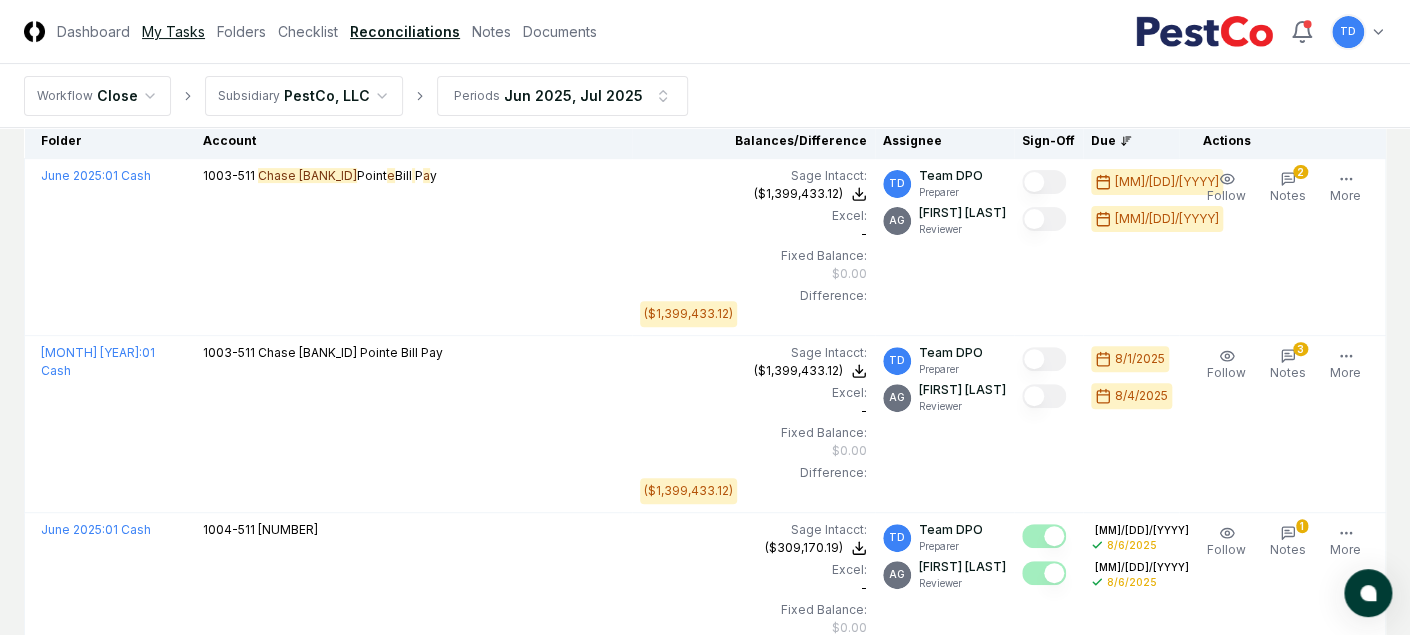 click on "My Tasks" at bounding box center (173, 31) 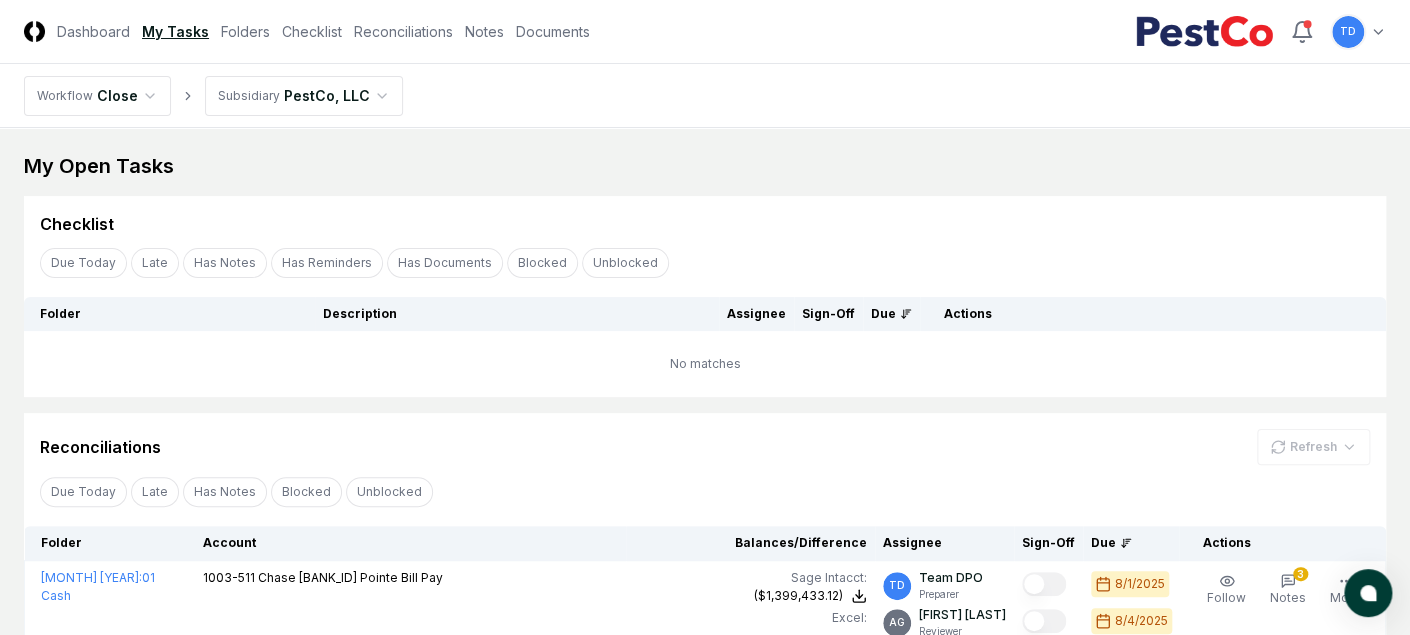 scroll, scrollTop: 246, scrollLeft: 0, axis: vertical 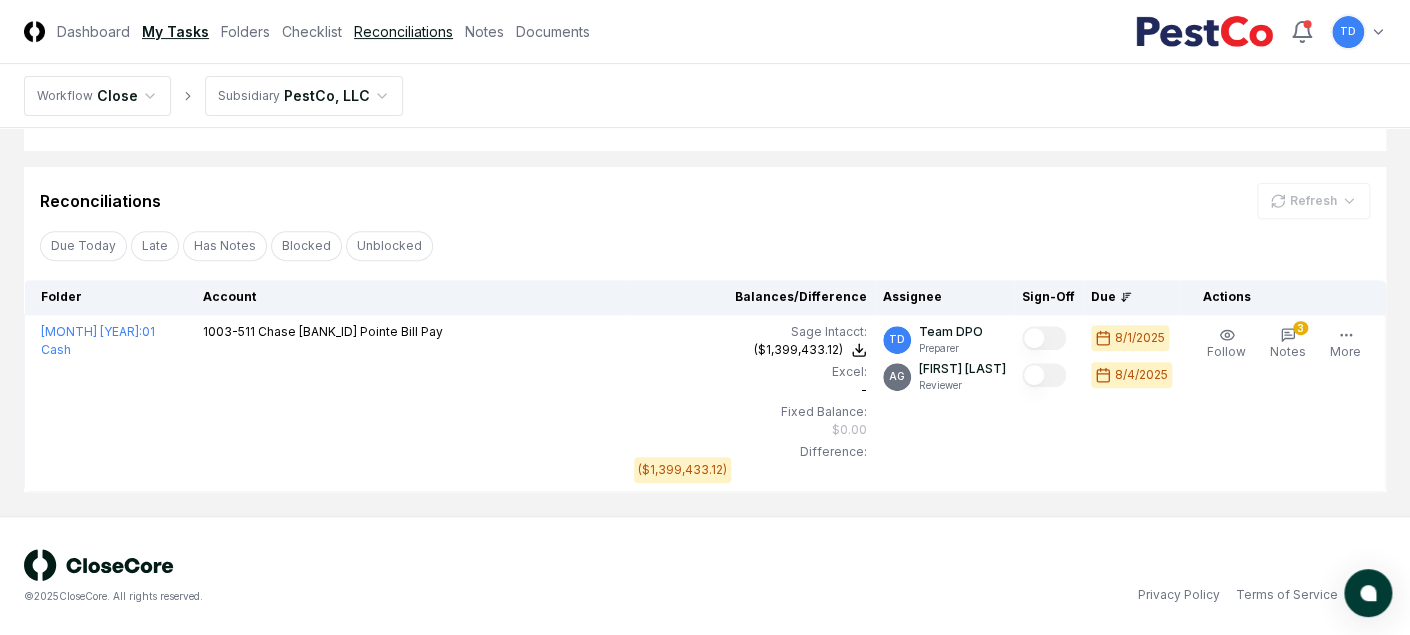 click on "Reconciliations" at bounding box center (403, 31) 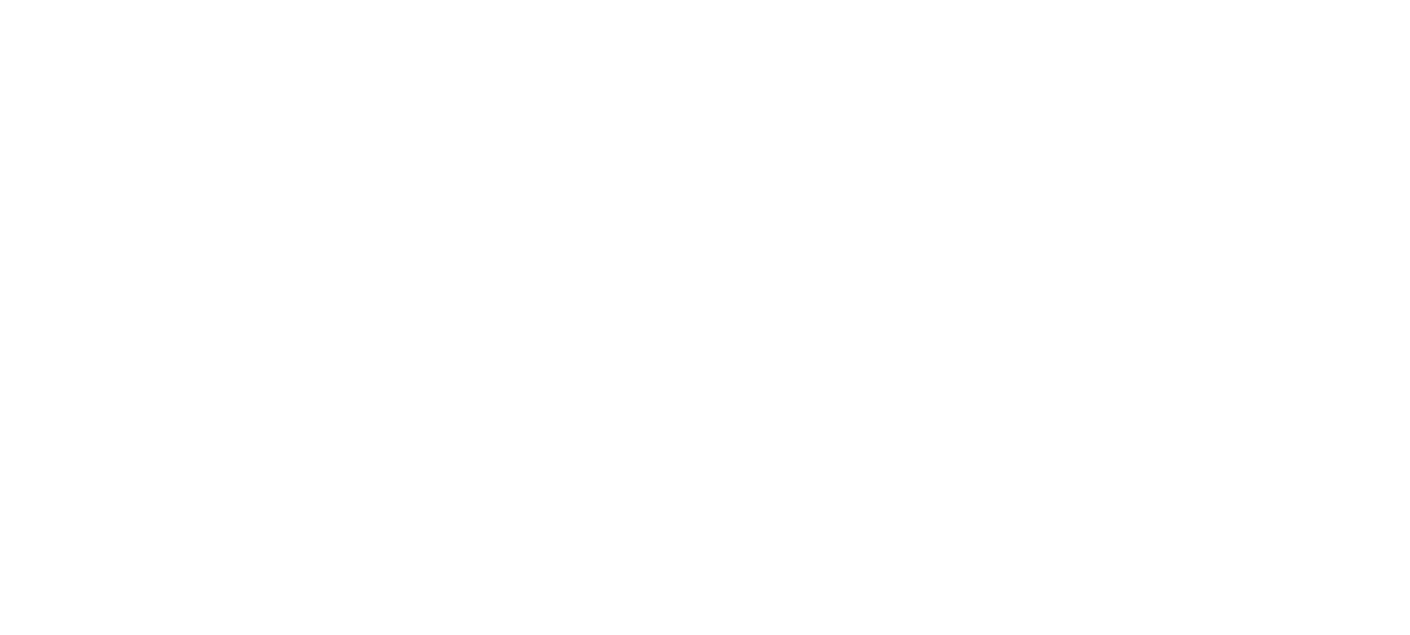 scroll, scrollTop: 0, scrollLeft: 0, axis: both 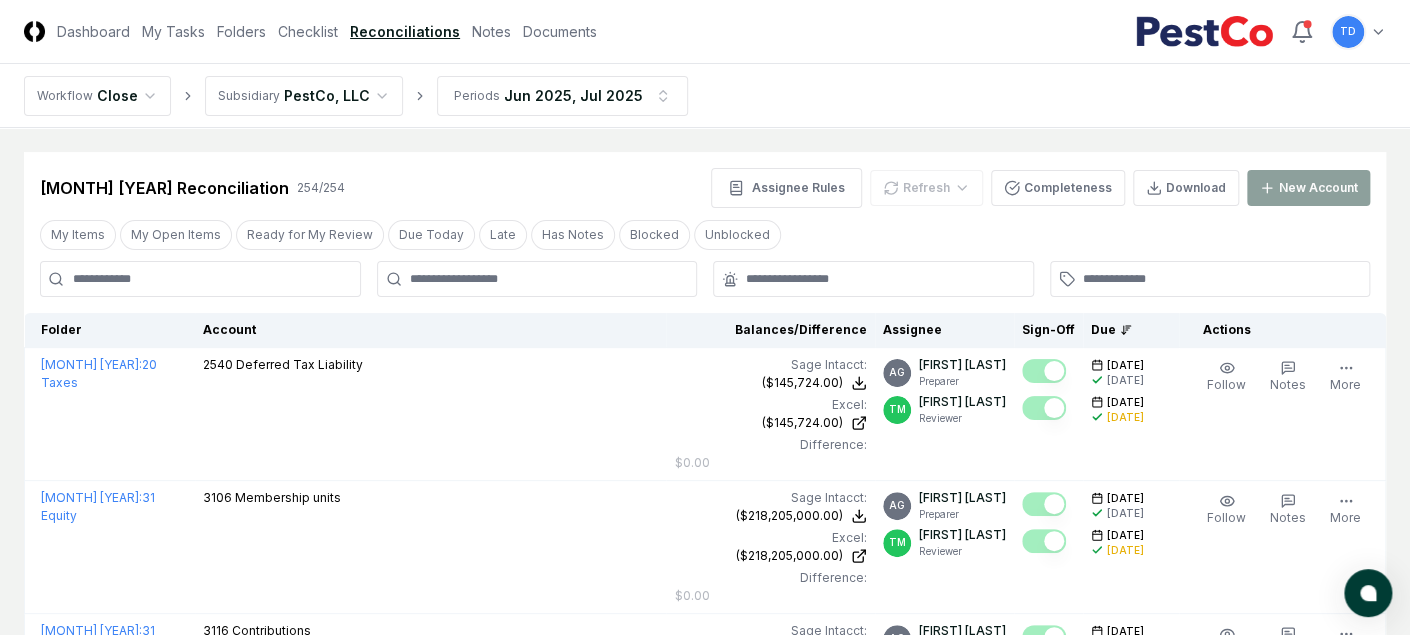 click at bounding box center [200, 279] 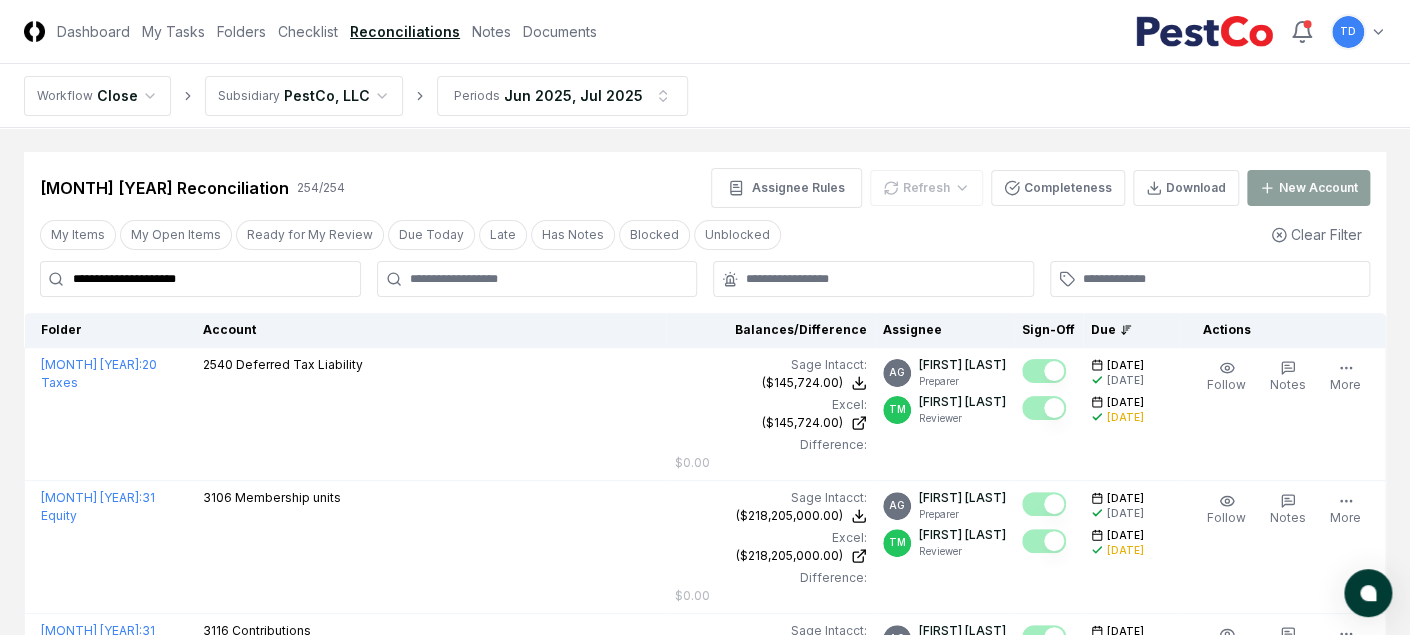 type on "**********" 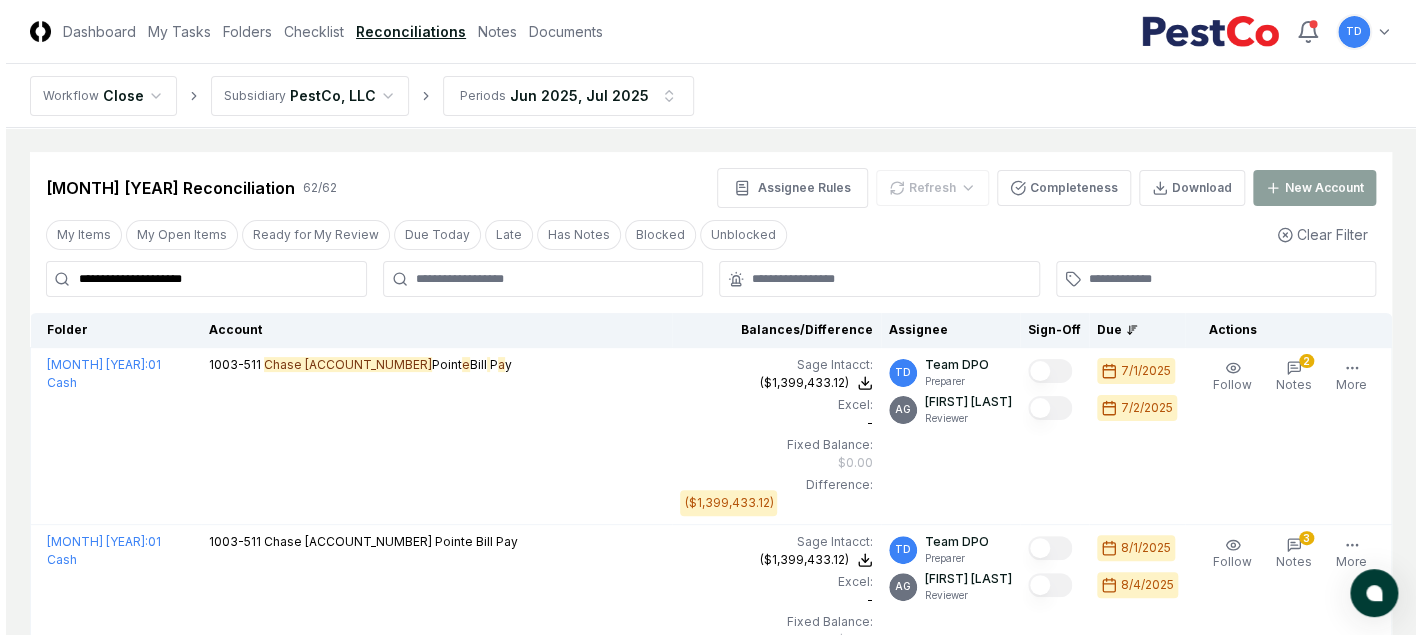 scroll, scrollTop: 216, scrollLeft: 0, axis: vertical 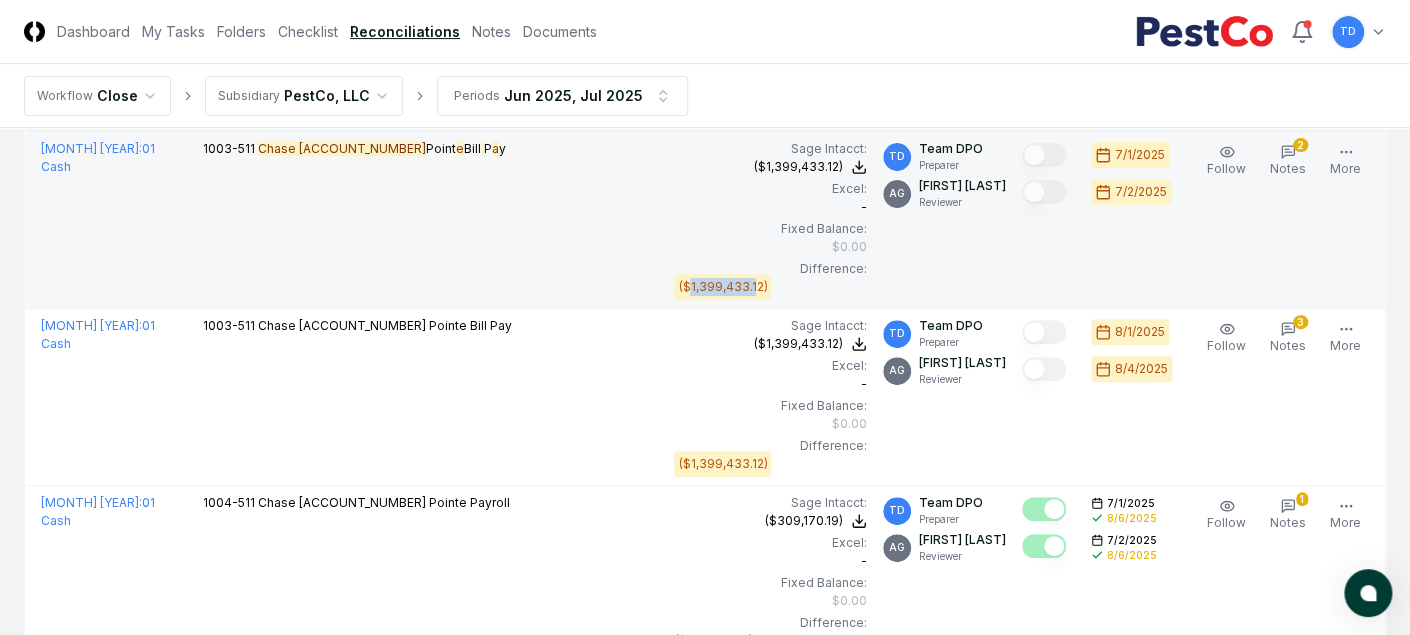 drag, startPoint x: 667, startPoint y: 285, endPoint x: 684, endPoint y: 285, distance: 17 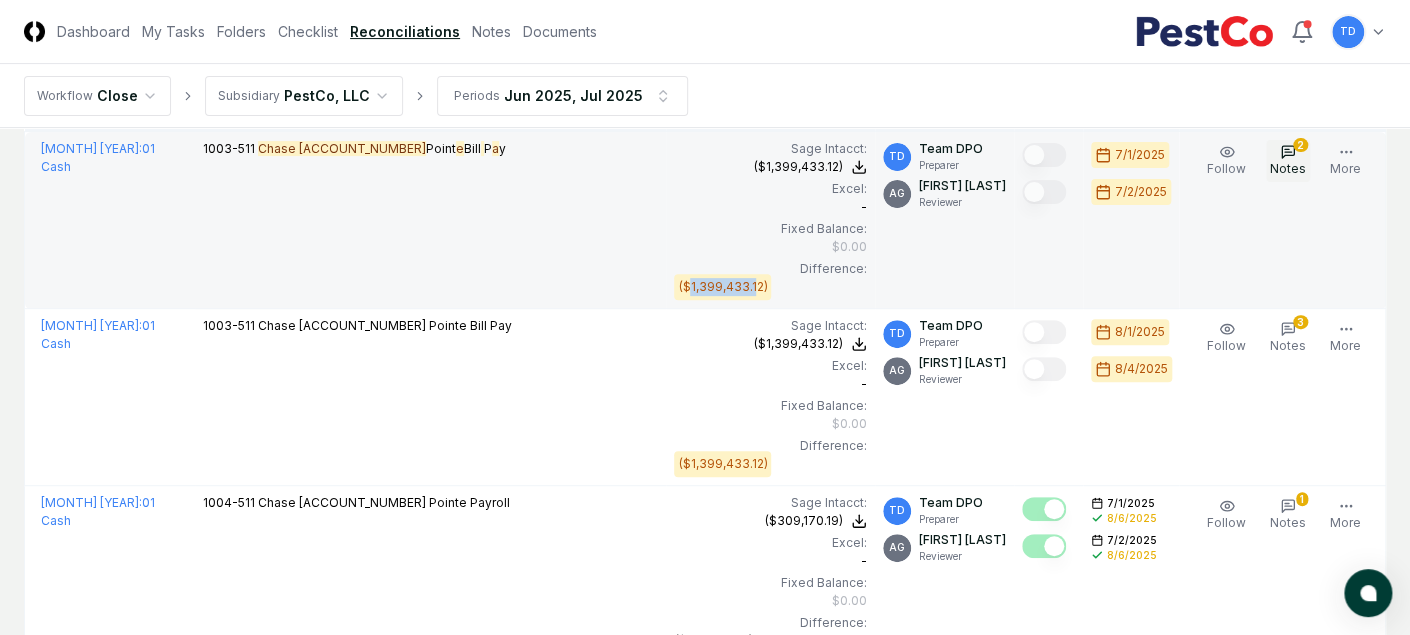 click 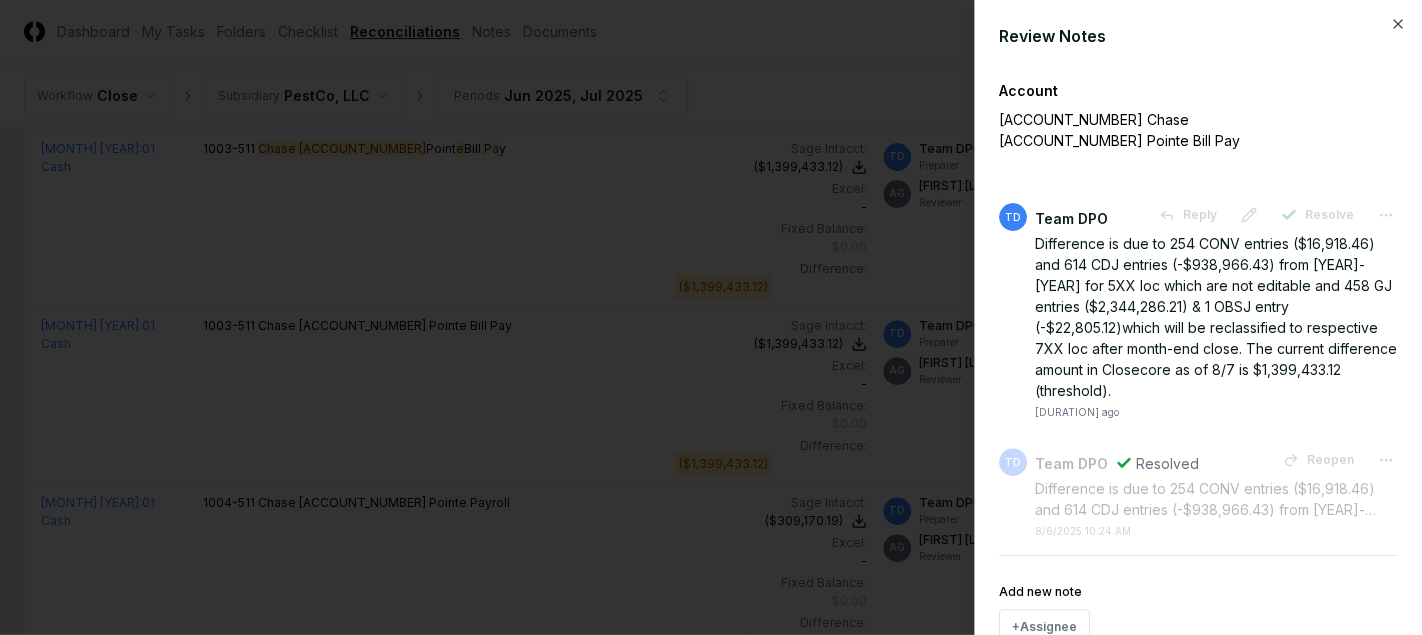 click at bounding box center (711, 317) 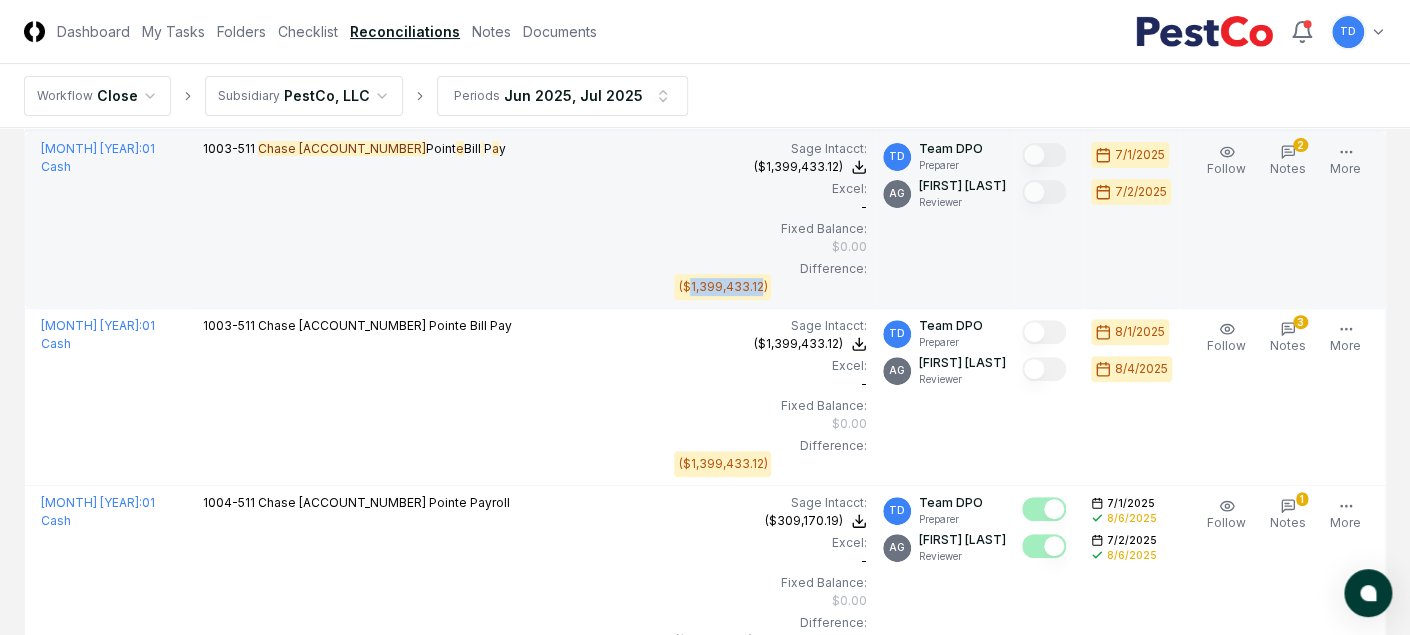 drag, startPoint x: 623, startPoint y: 284, endPoint x: 688, endPoint y: 286, distance: 65.03076 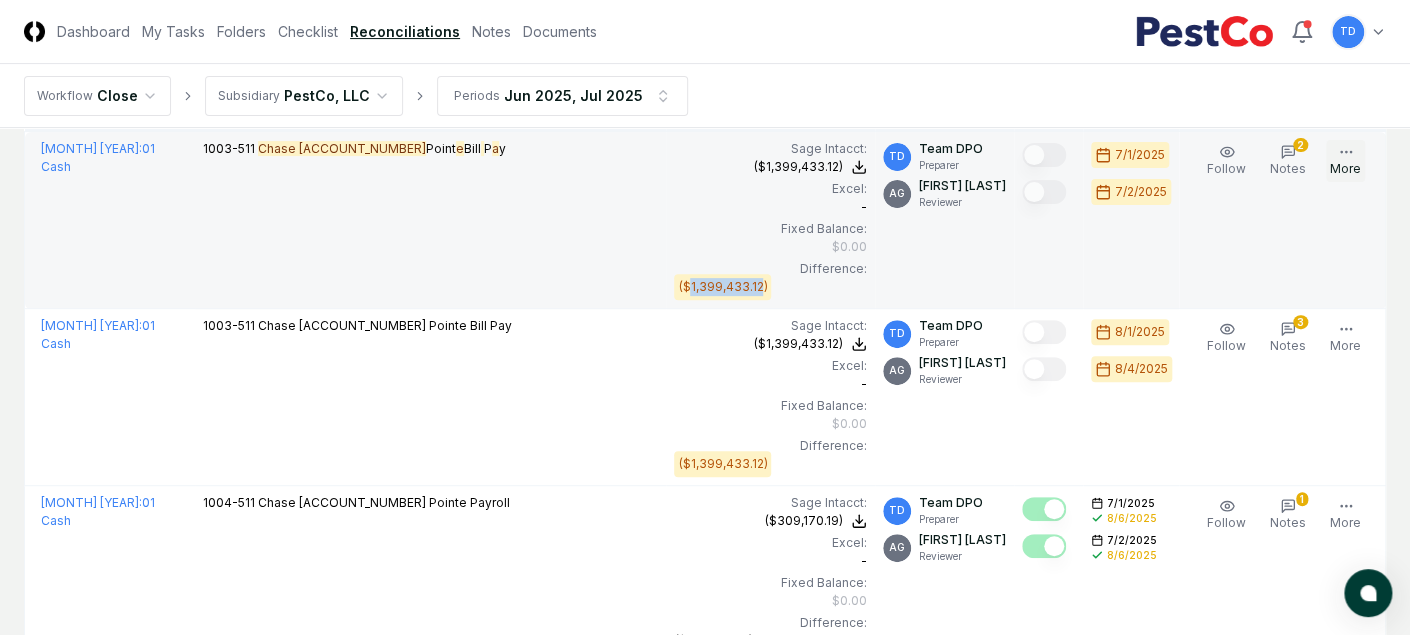 click on "More" at bounding box center [1345, 161] 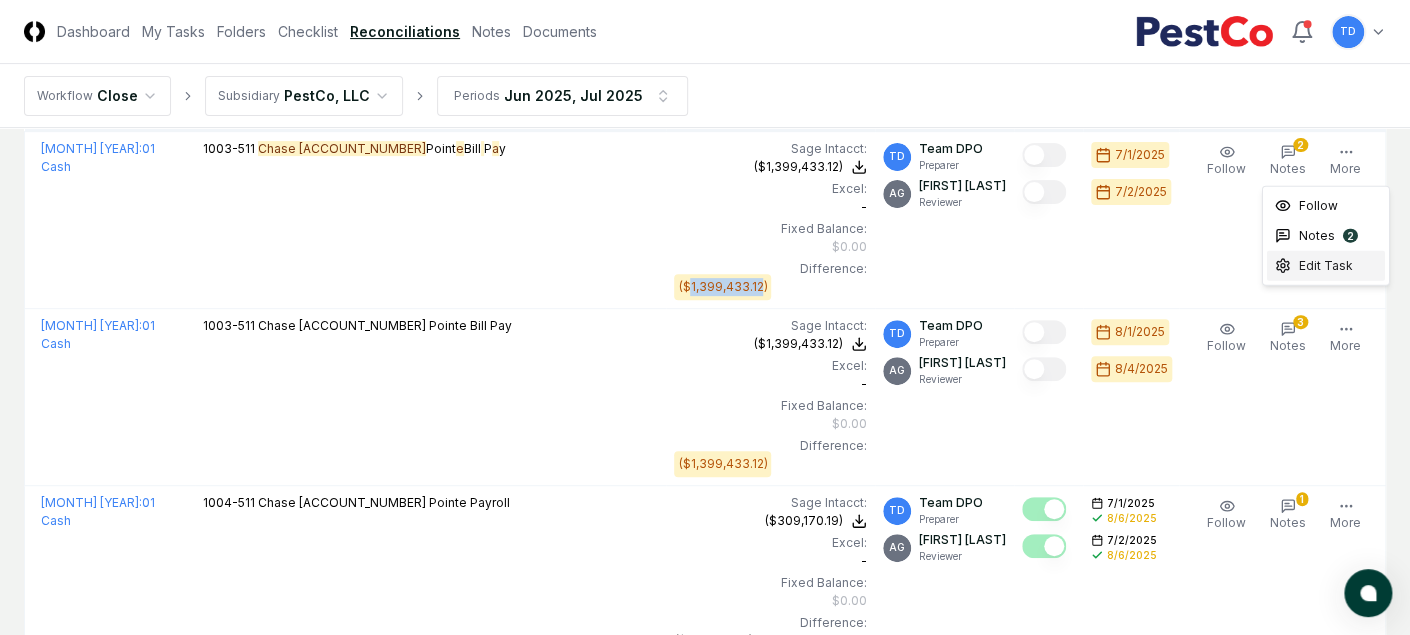 click on "Edit Task" at bounding box center [1326, 266] 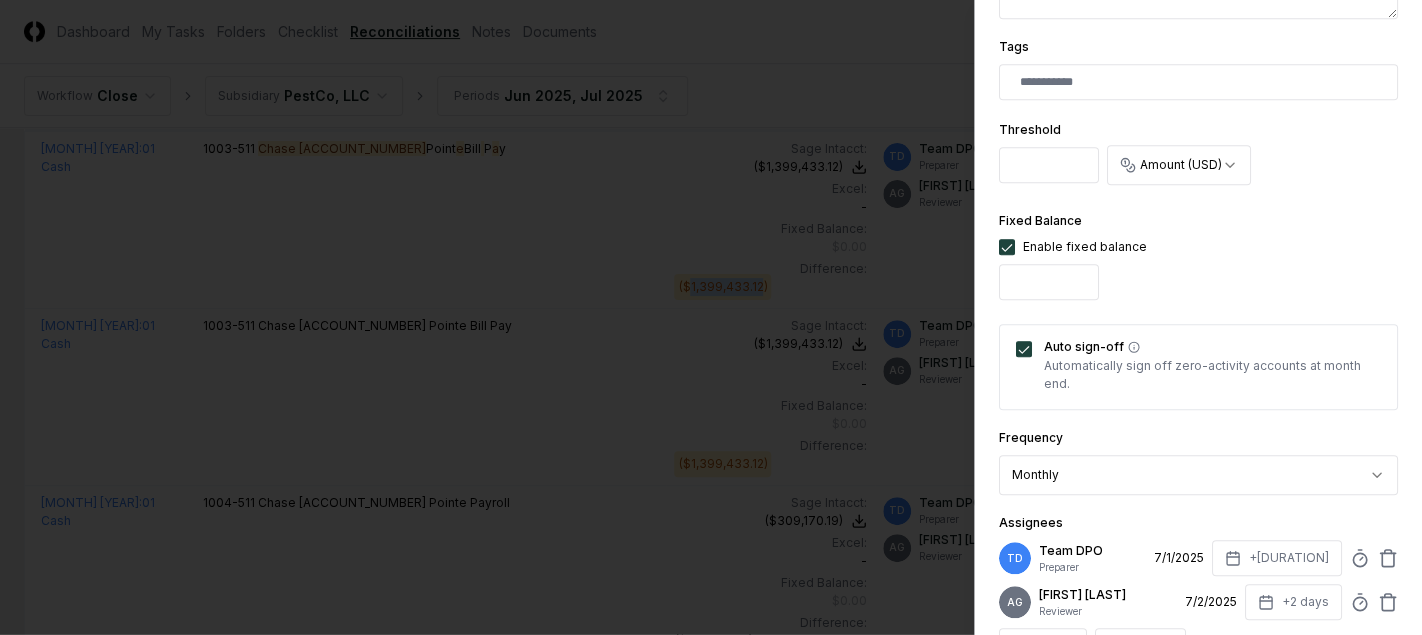 scroll, scrollTop: 562, scrollLeft: 0, axis: vertical 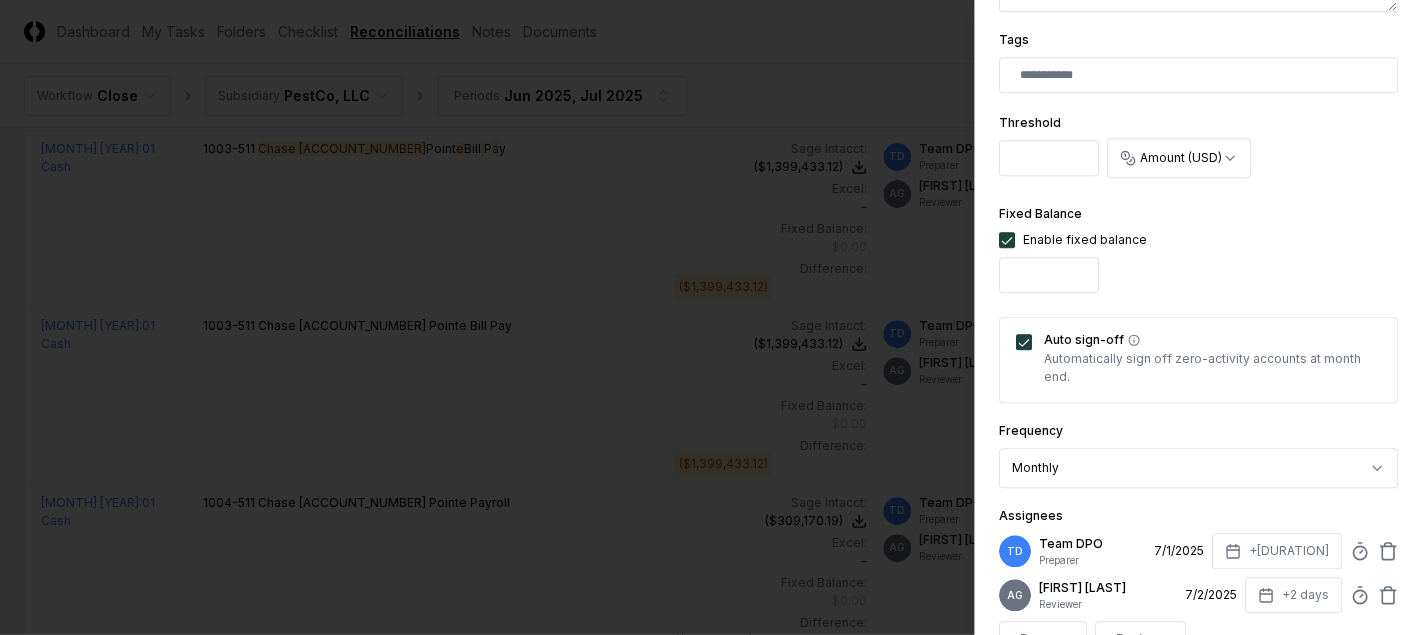 click on "********" at bounding box center [1049, 158] 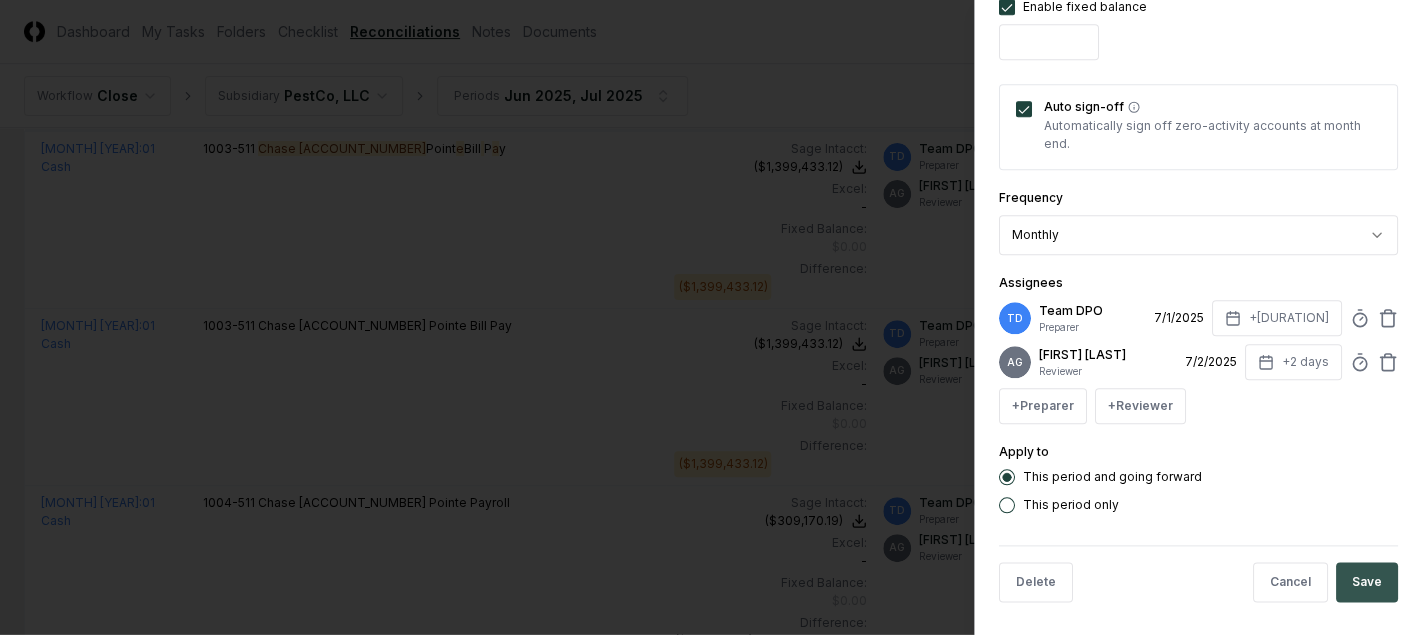 type on "**********" 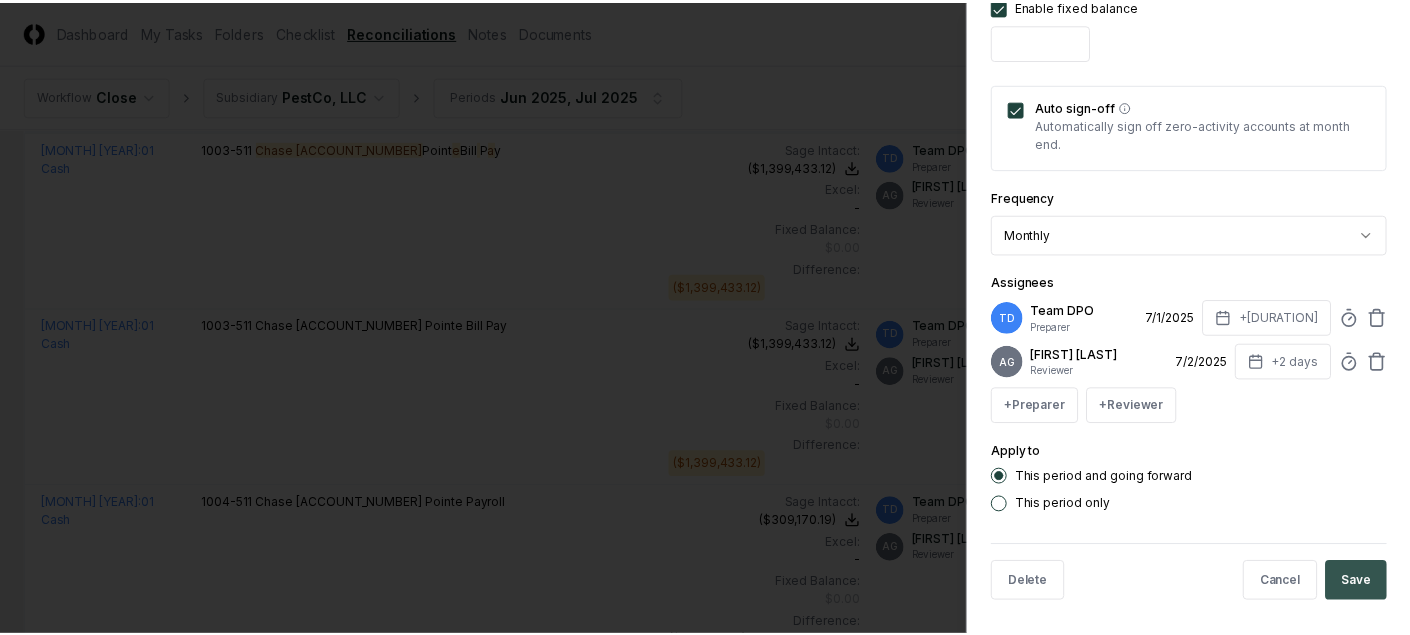 scroll, scrollTop: 0, scrollLeft: 0, axis: both 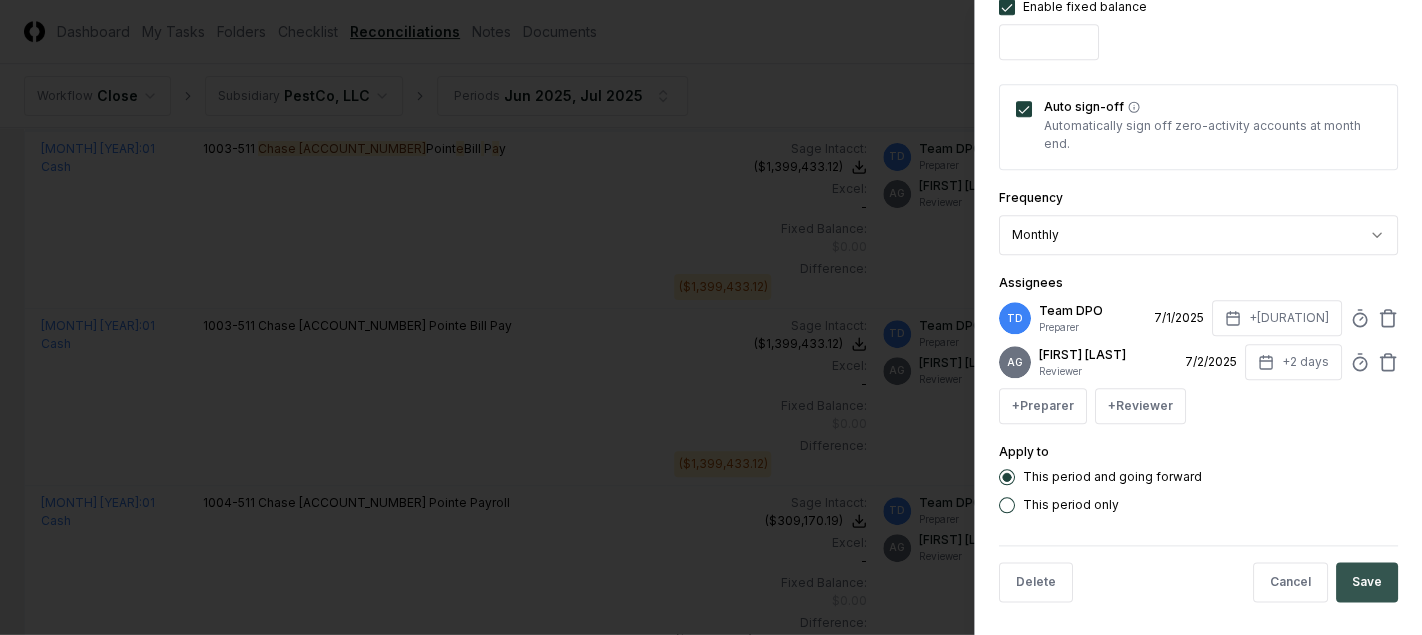 click on "Save" at bounding box center (1367, 582) 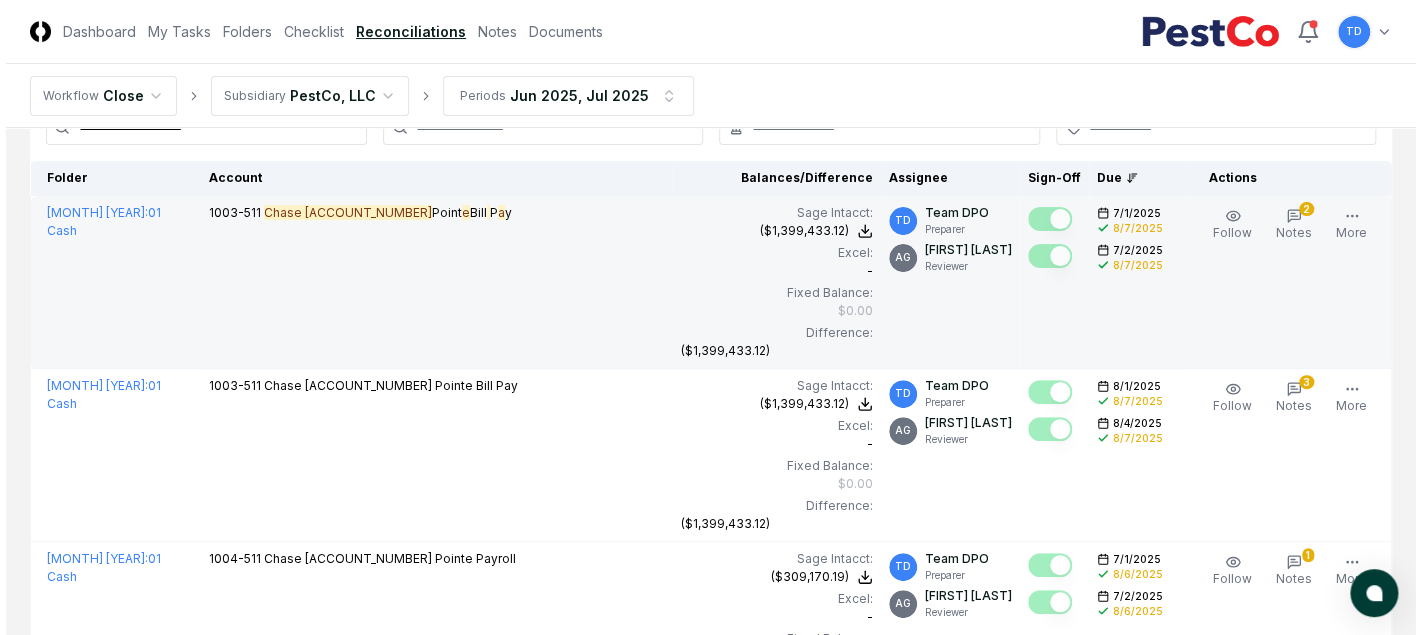 scroll, scrollTop: 154, scrollLeft: 0, axis: vertical 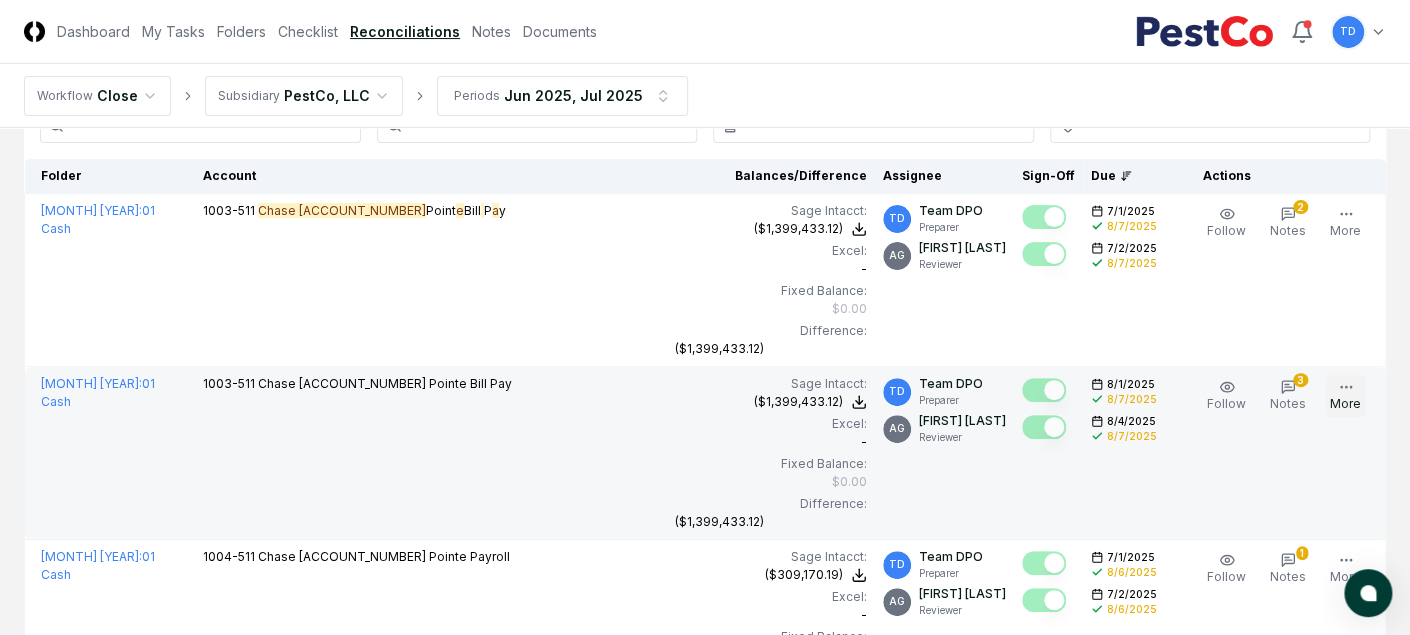click on "More" at bounding box center [1345, 396] 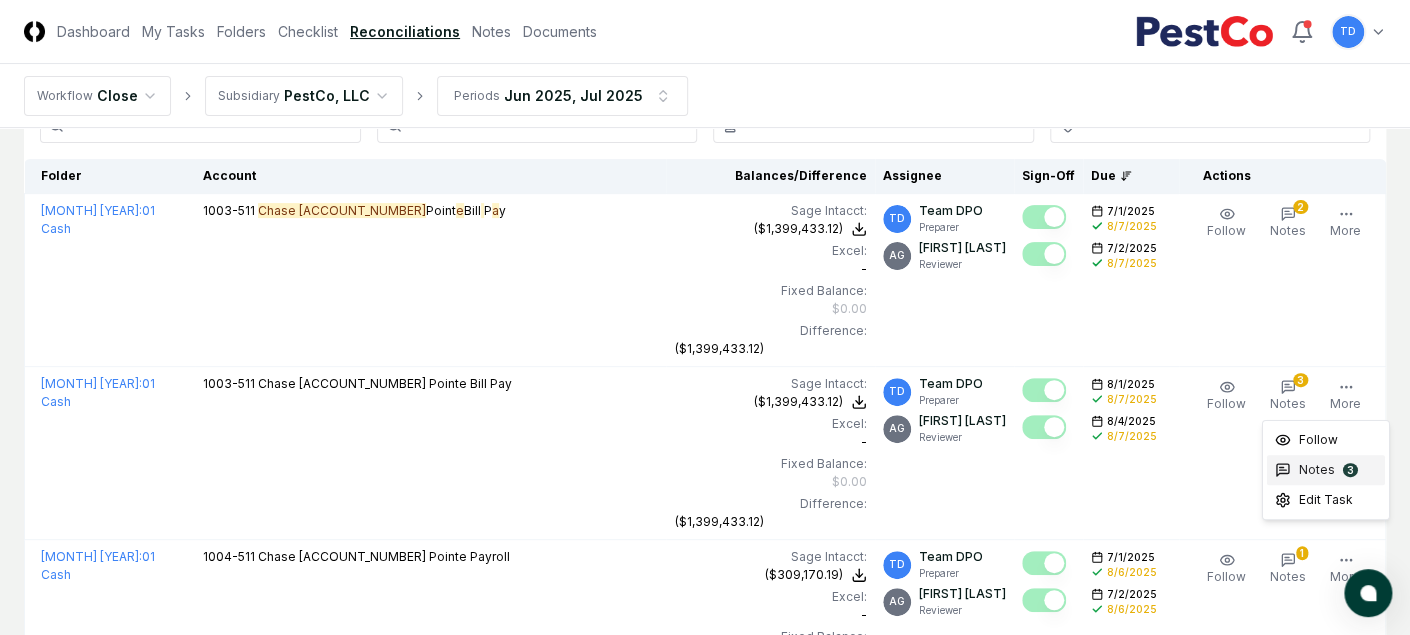 click on "Notes 3" at bounding box center (1326, 470) 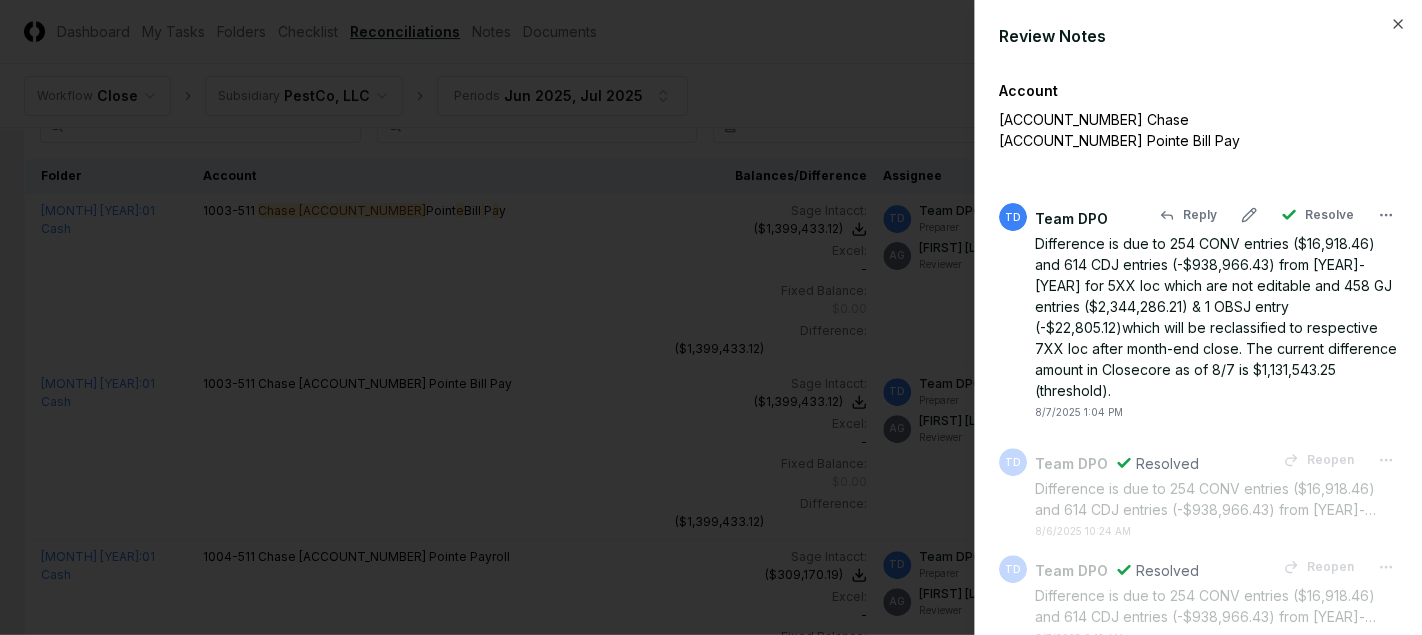 scroll, scrollTop: 75, scrollLeft: 0, axis: vertical 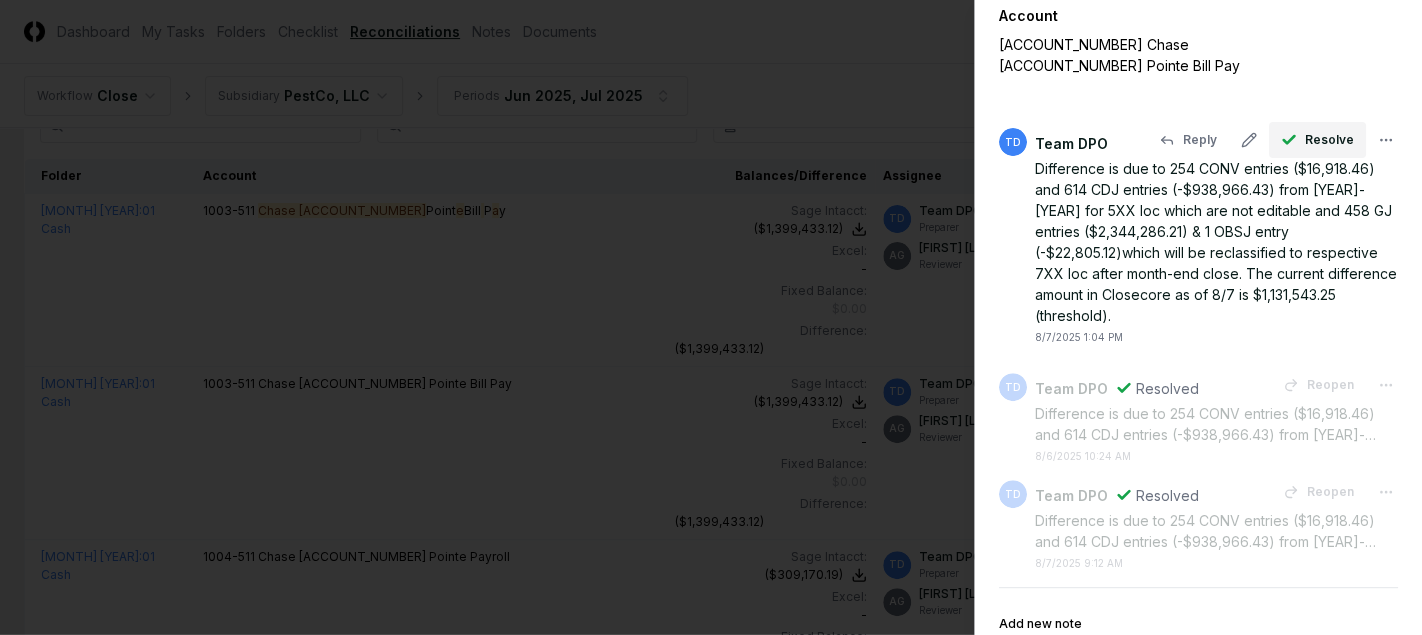 click on "Resolve" at bounding box center (1317, 140) 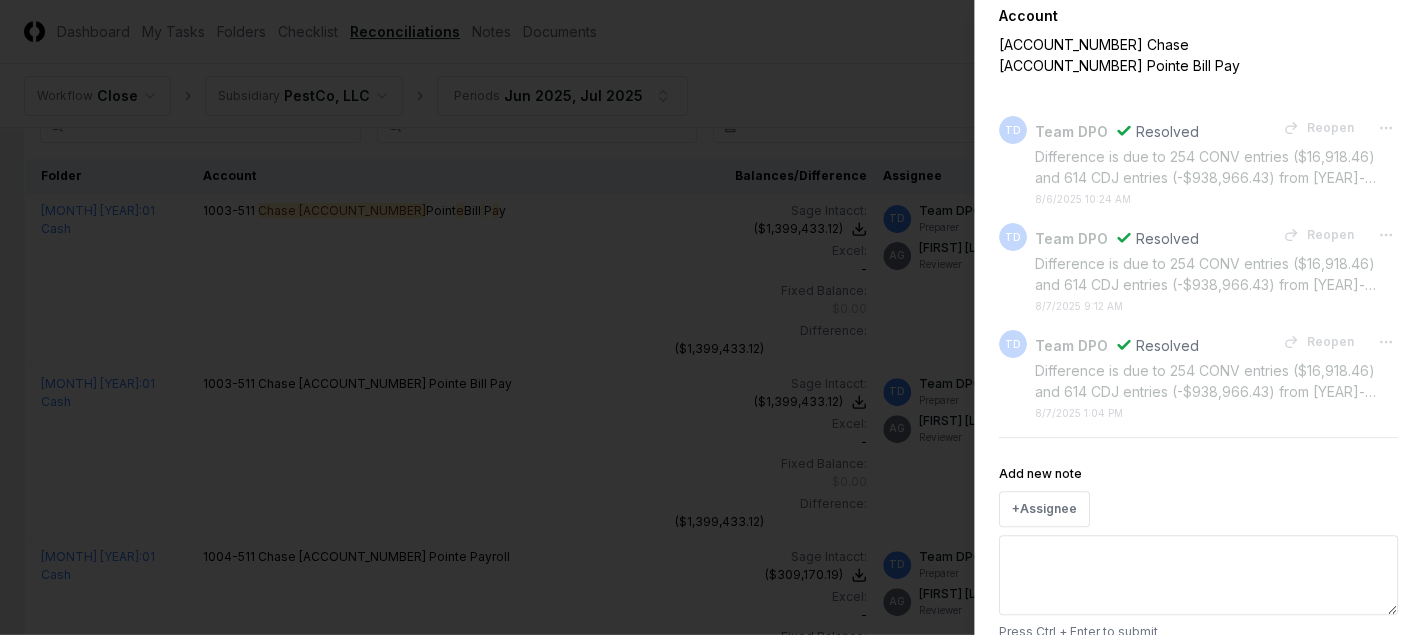 click on "Add new note" at bounding box center (1198, 575) 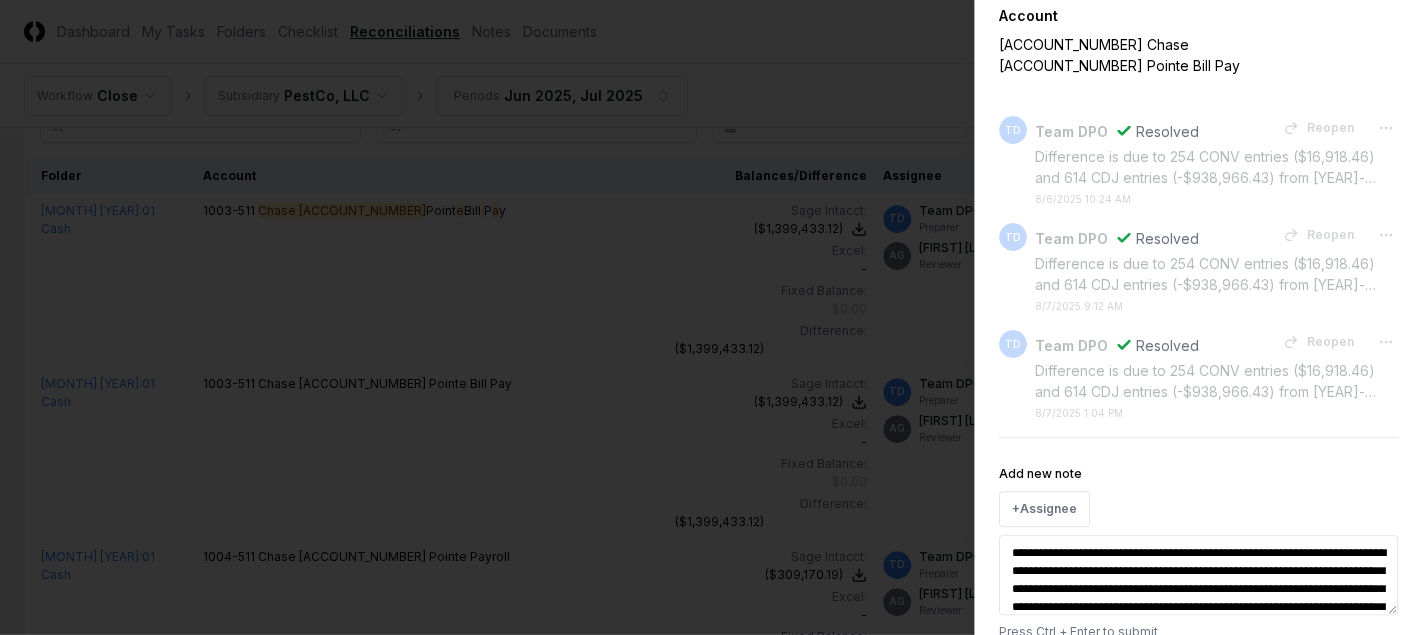 scroll, scrollTop: 8, scrollLeft: 0, axis: vertical 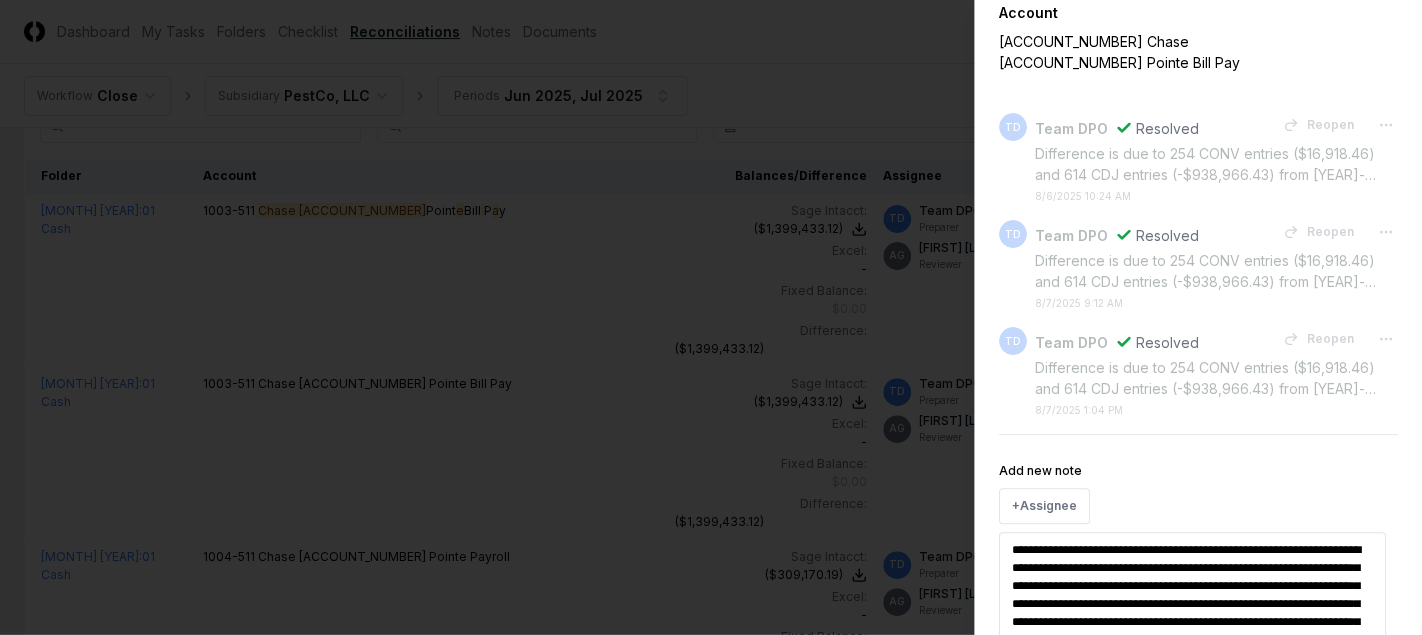 type on "*" 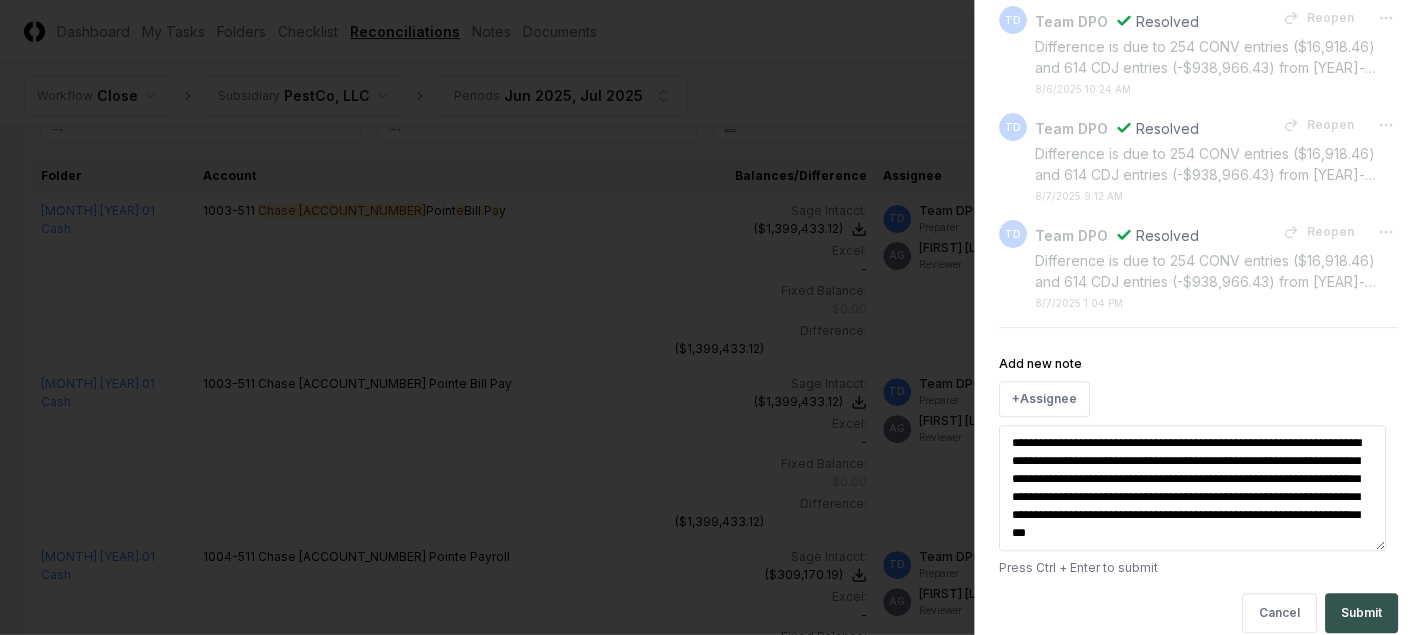 type on "**********" 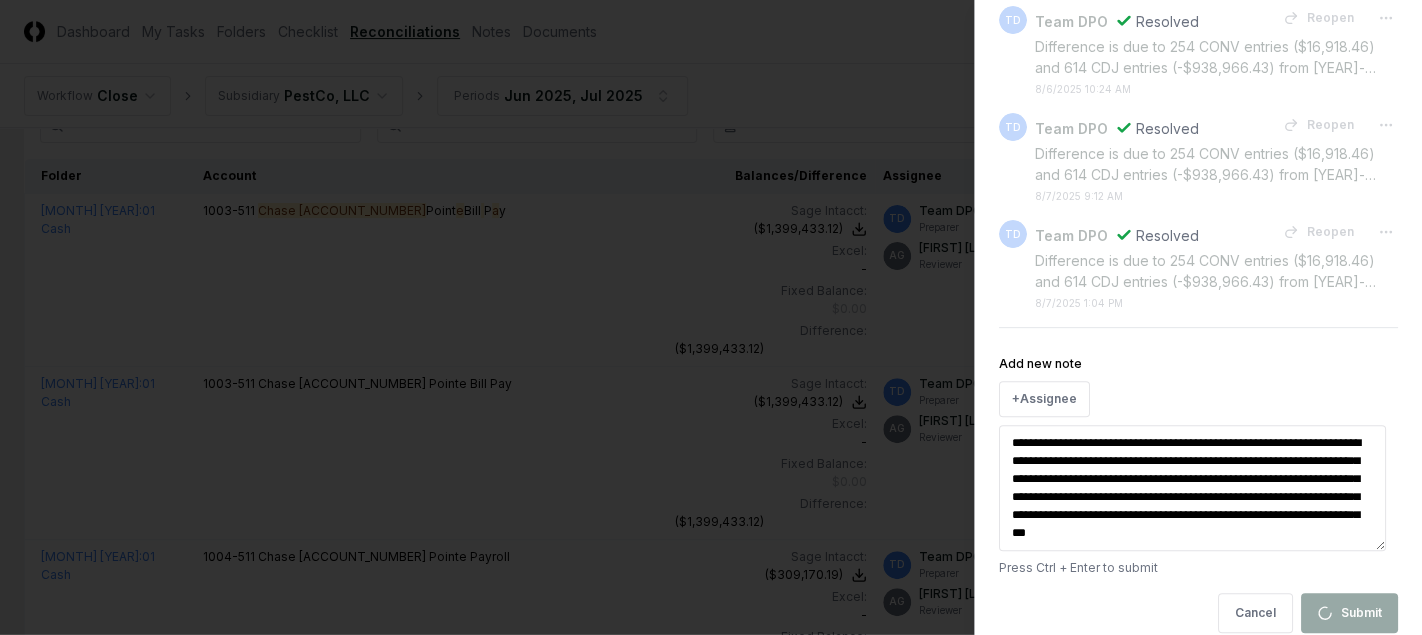 type 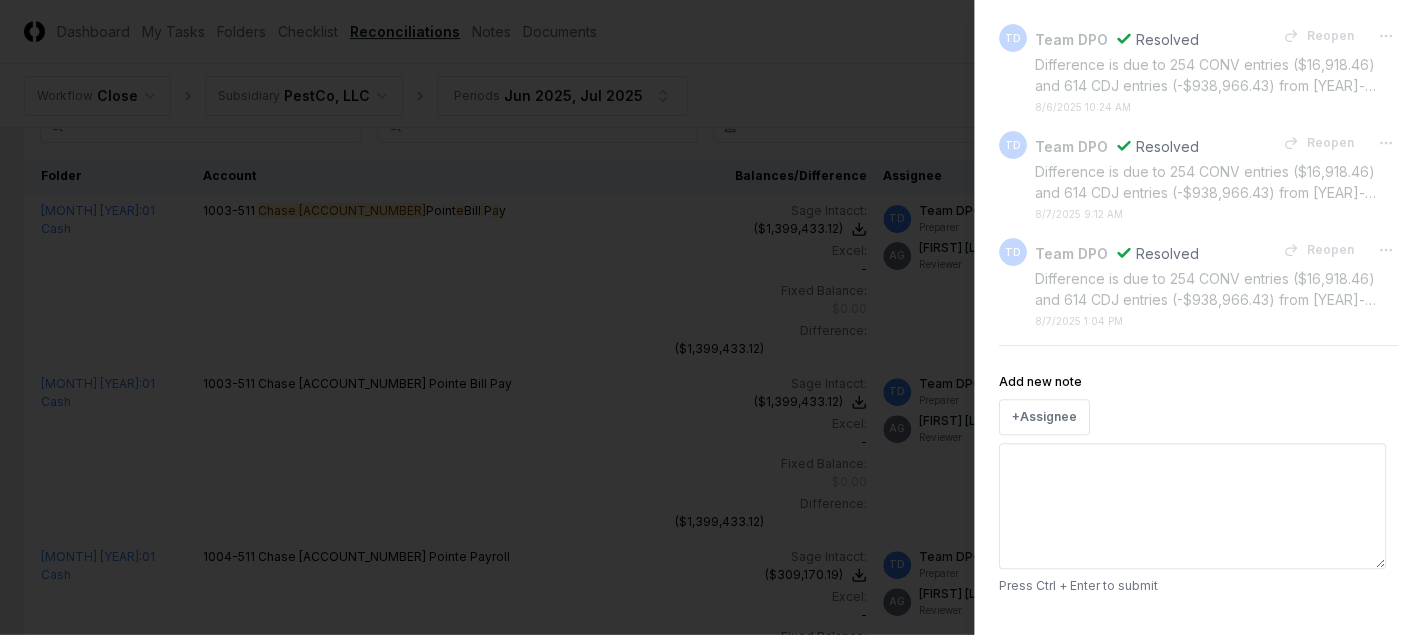 scroll, scrollTop: 0, scrollLeft: 0, axis: both 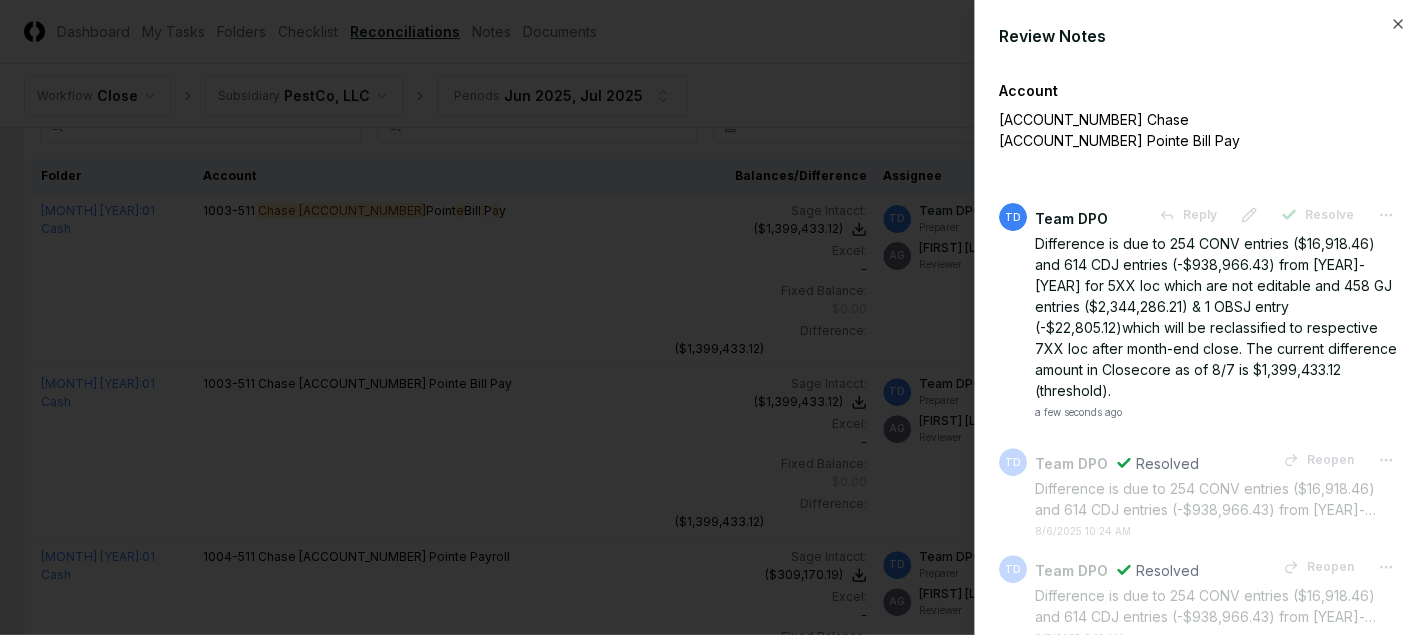 click at bounding box center [711, 317] 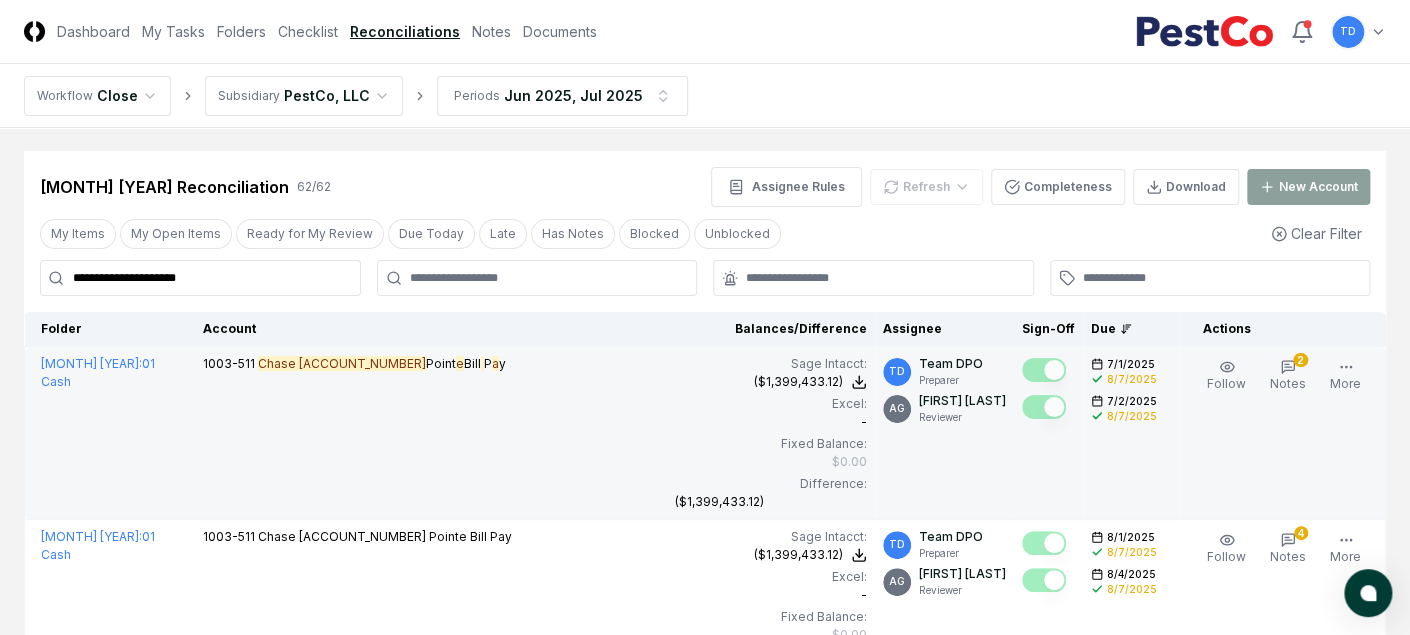 scroll, scrollTop: 0, scrollLeft: 0, axis: both 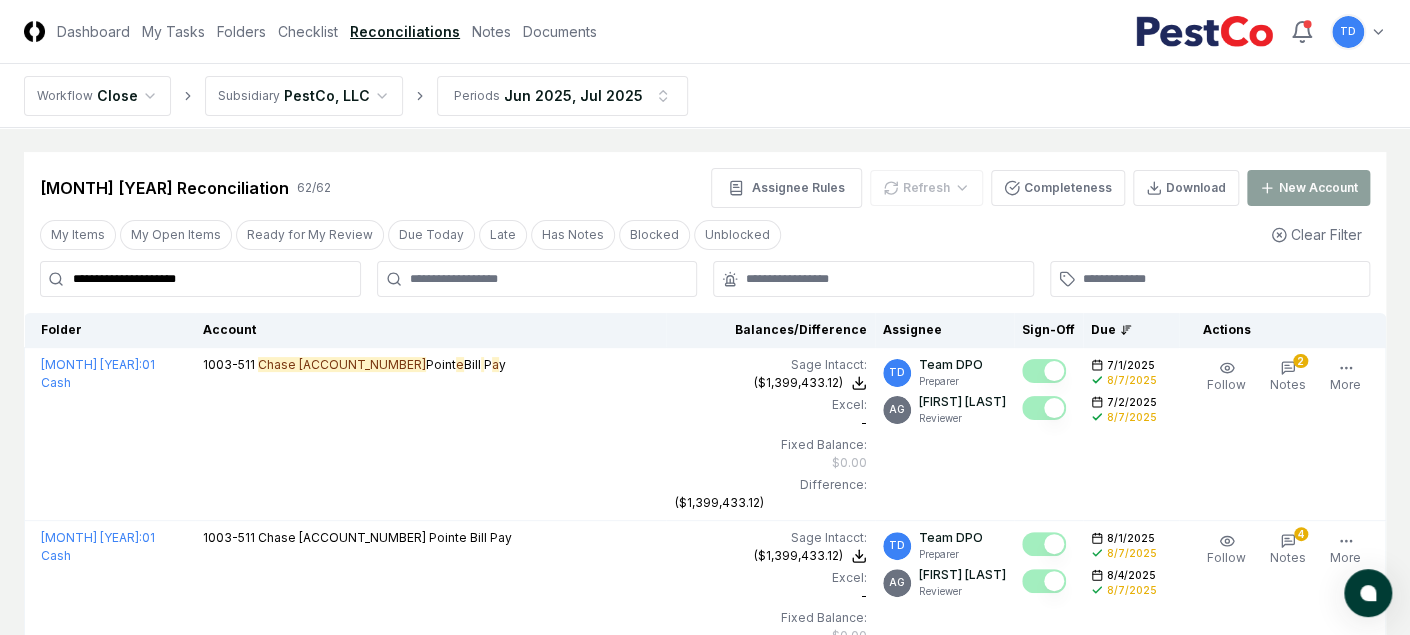 click on "**********" at bounding box center [705, 4517] 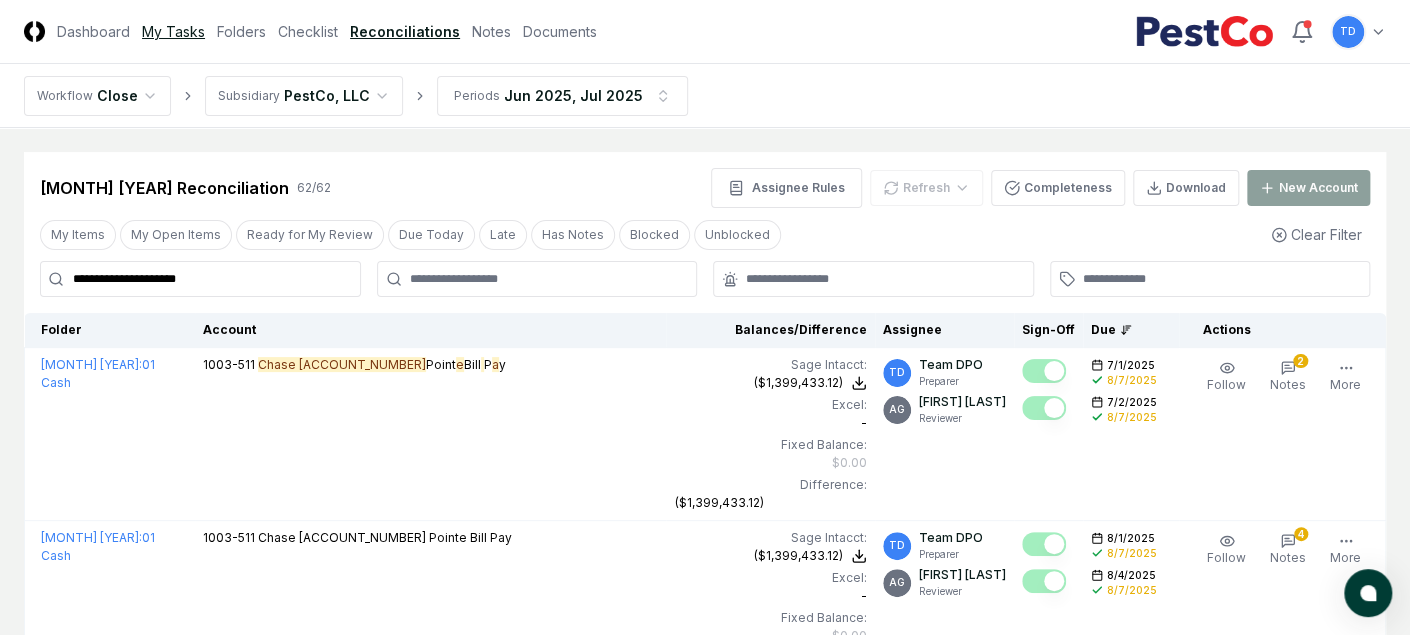 click on "My Tasks" at bounding box center [173, 31] 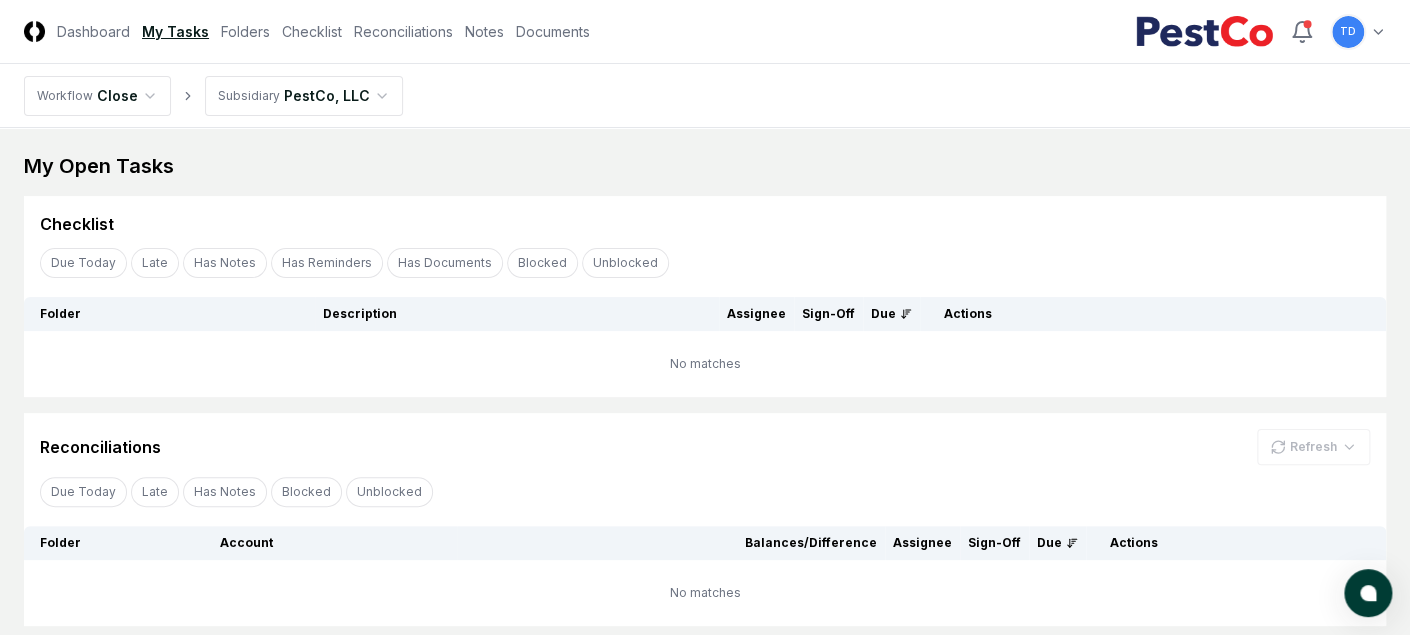 click on "My Open Tasks" at bounding box center (705, 166) 